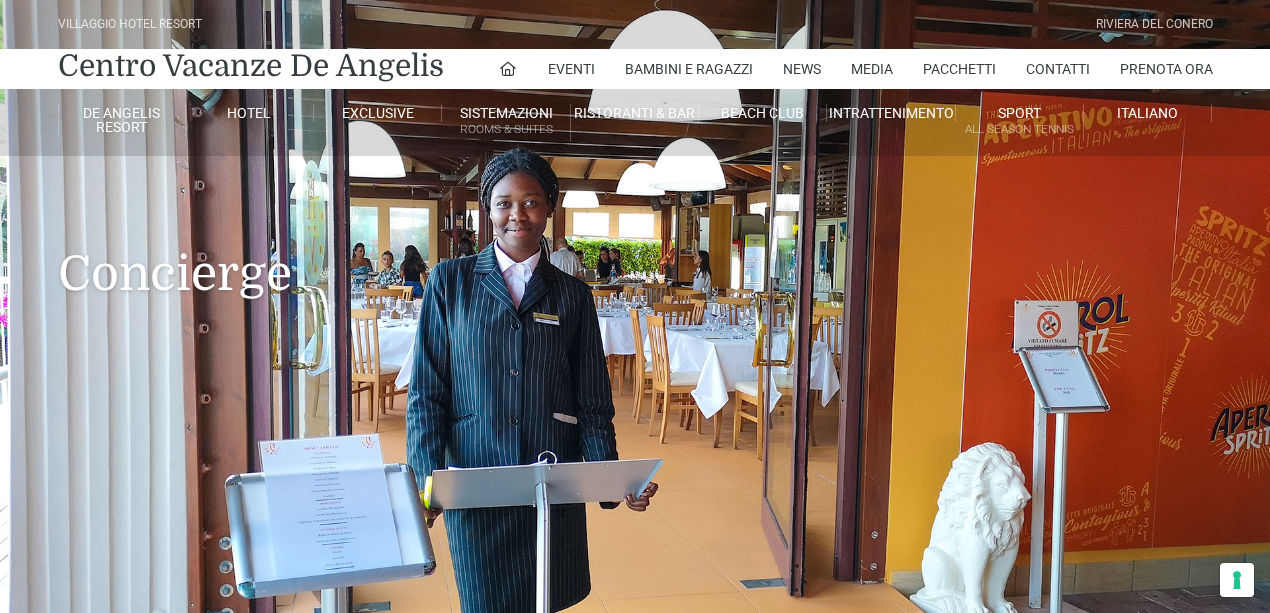 scroll, scrollTop: 550, scrollLeft: 0, axis: vertical 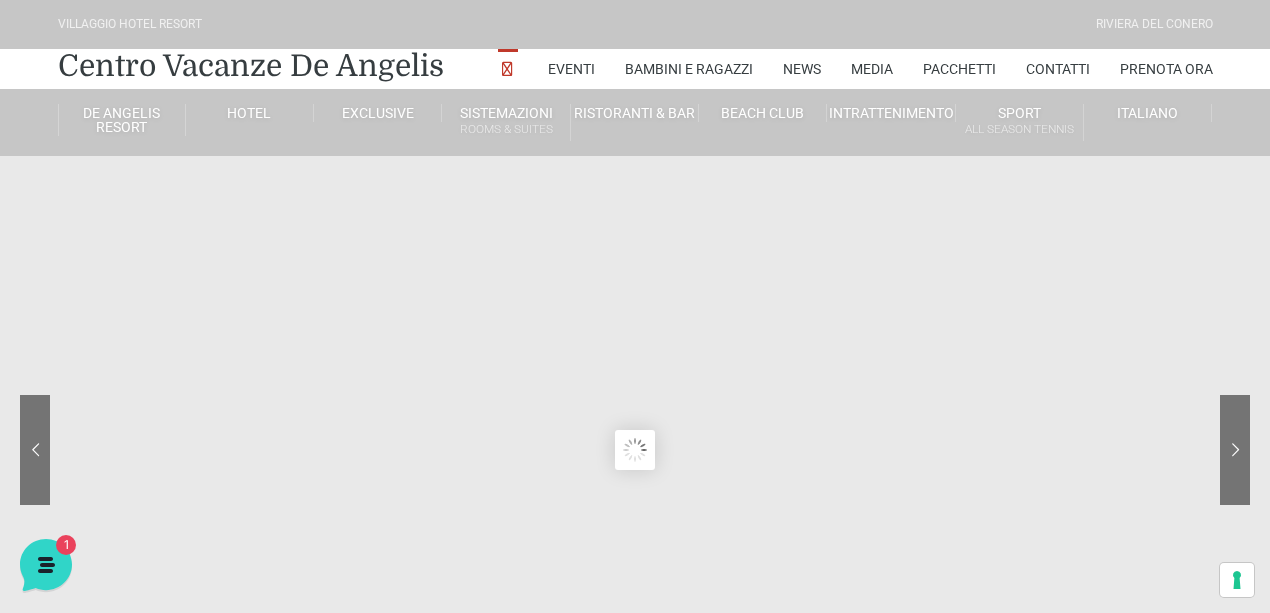 click 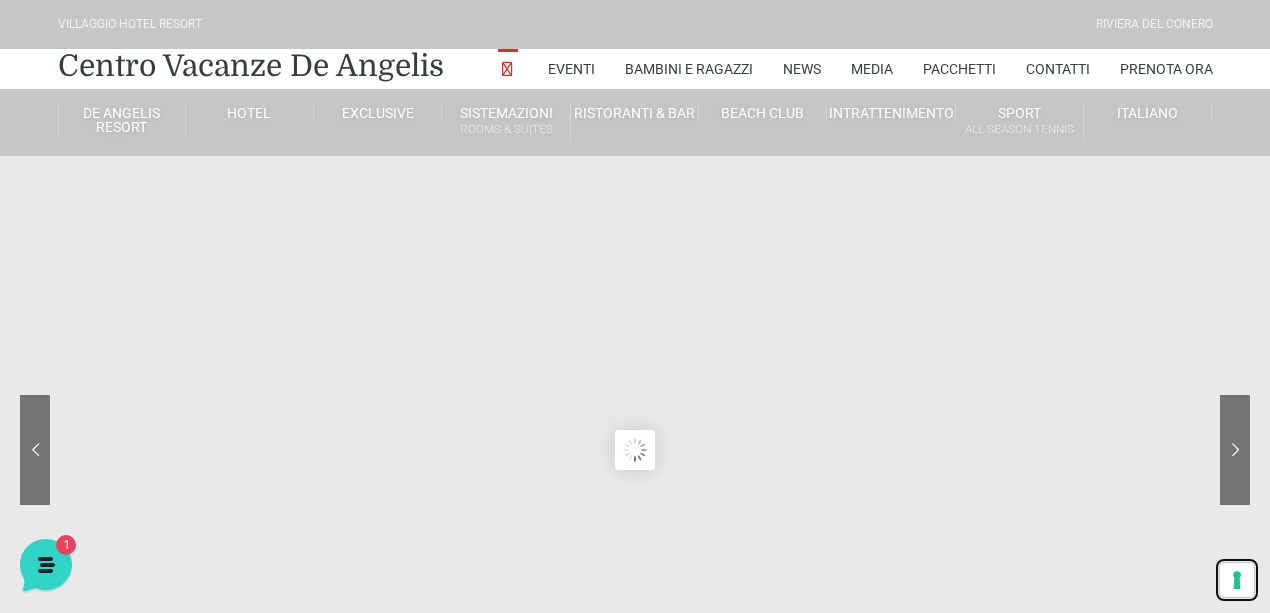 click on "Le tue preferenze relative al consenso per le tecnologie di tracciamento" at bounding box center (1237, 580) 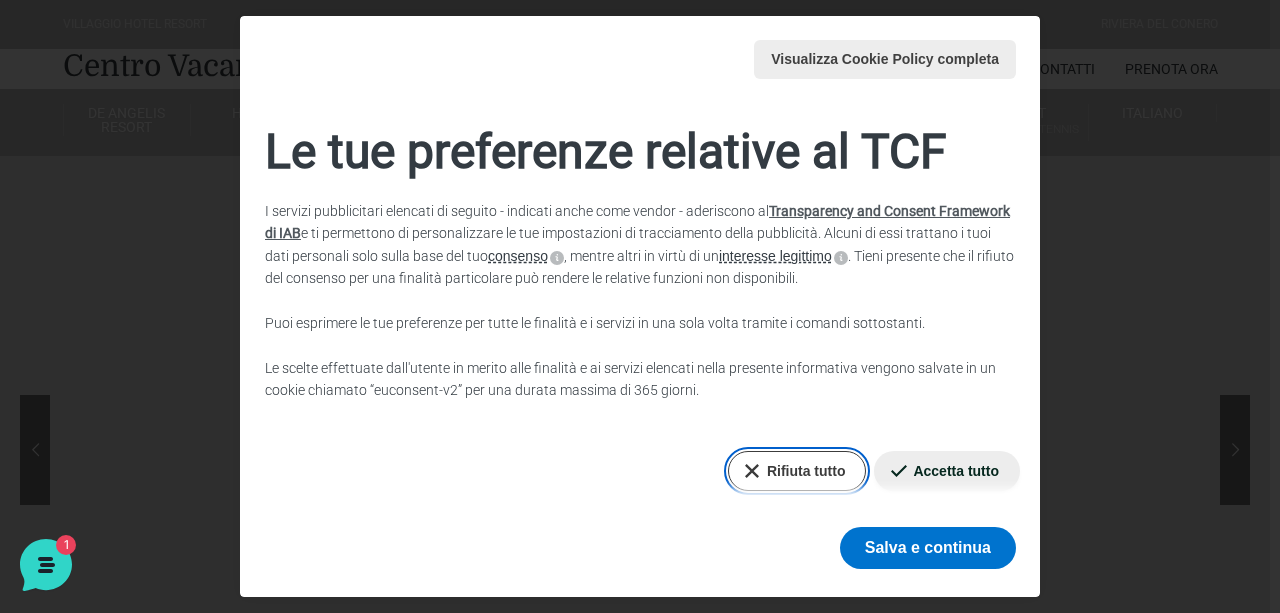 click on "Rifiuta tutto" at bounding box center (797, 471) 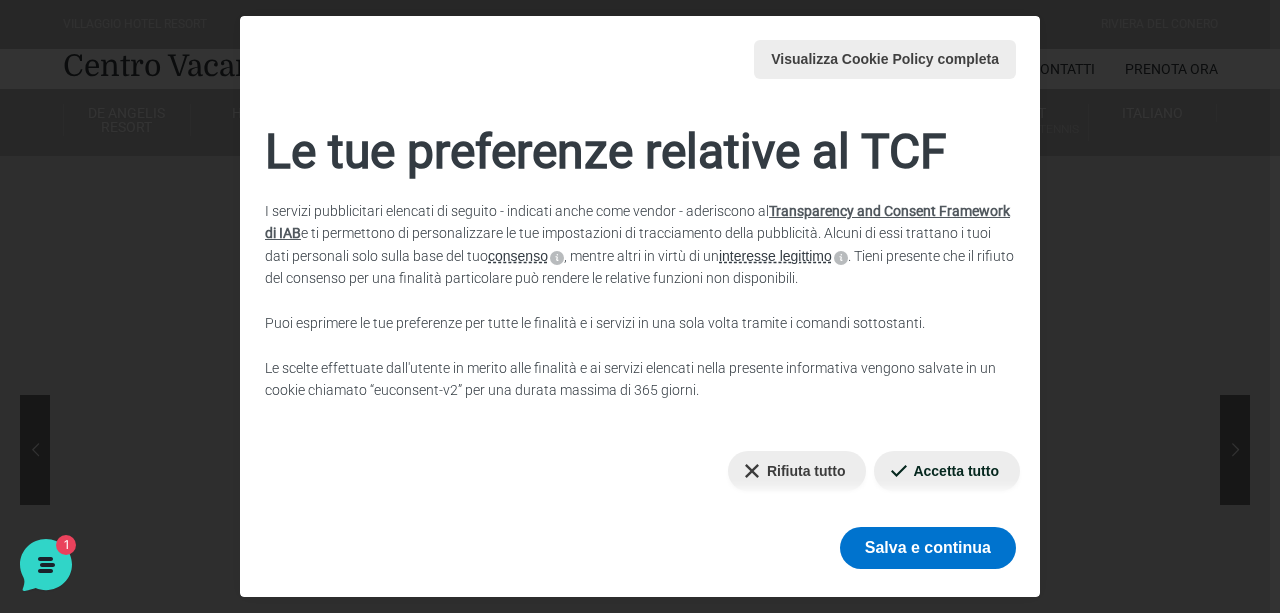 click on "Visualizza Cookie Policy completa Cookie Policy
Le tue preferenze relative al TCF
I servizi pubblicitari elencati di seguito - indicati anche come vendor - aderiscono al  Transparency and Consent Framework di IAB  e ti permettono di personalizzare le tue impostazioni di tracciamento della pubblicità. Alcuni di essi trattano i tuoi dati personali solo sulla base del tuo  consenso , mentre altri in virtù di un  interesse legittimo . Tieni presente che il rifiuto del consenso per una finalità particolare può rendere le relative funzioni non disponibili. Puoi esprimere le tue preferenze per tutte le finalità e i servizi in una sola volta tramite i comandi sottostanti. Le scelte effettuate dall'utente in merito alle finalità e ai servizi elencati nella presente informativa vengono salvate in un cookie chiamato “euconsent-v2” per una durata massima di 365 giorni.
Rifiuta tutto" at bounding box center (640, 306) 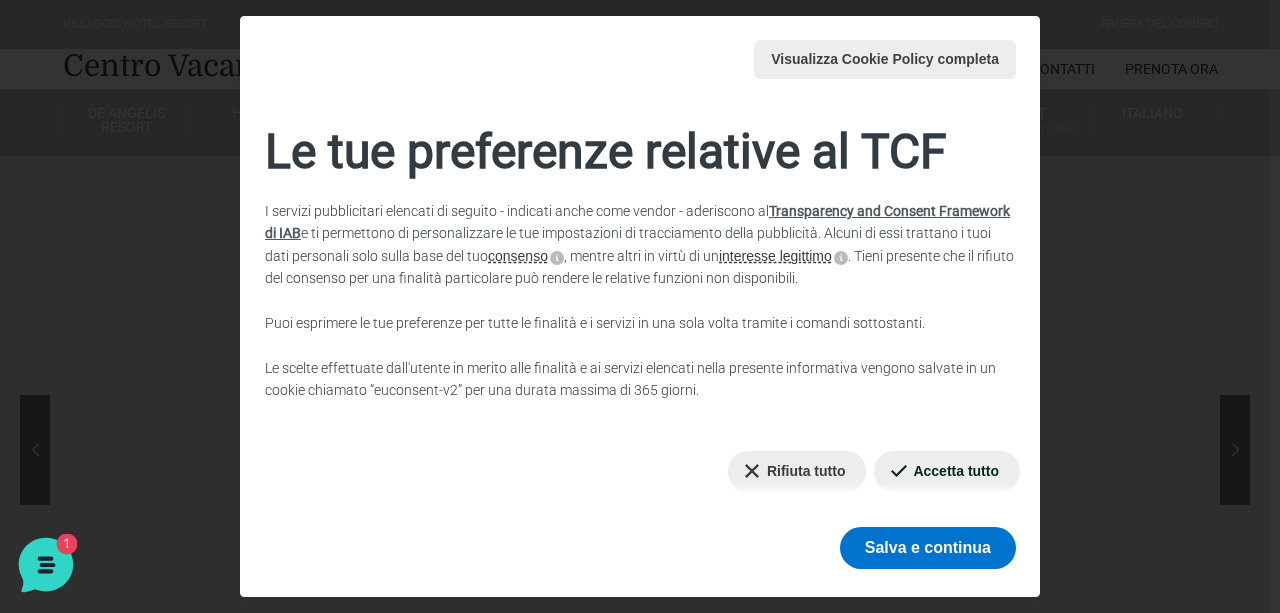 click 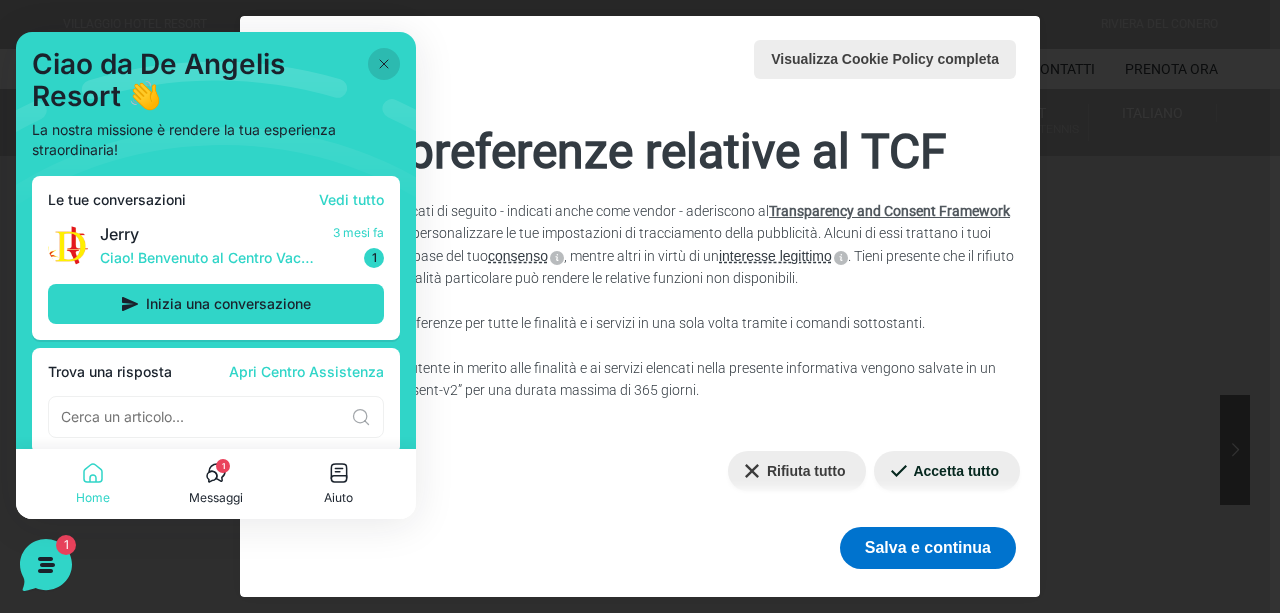 click 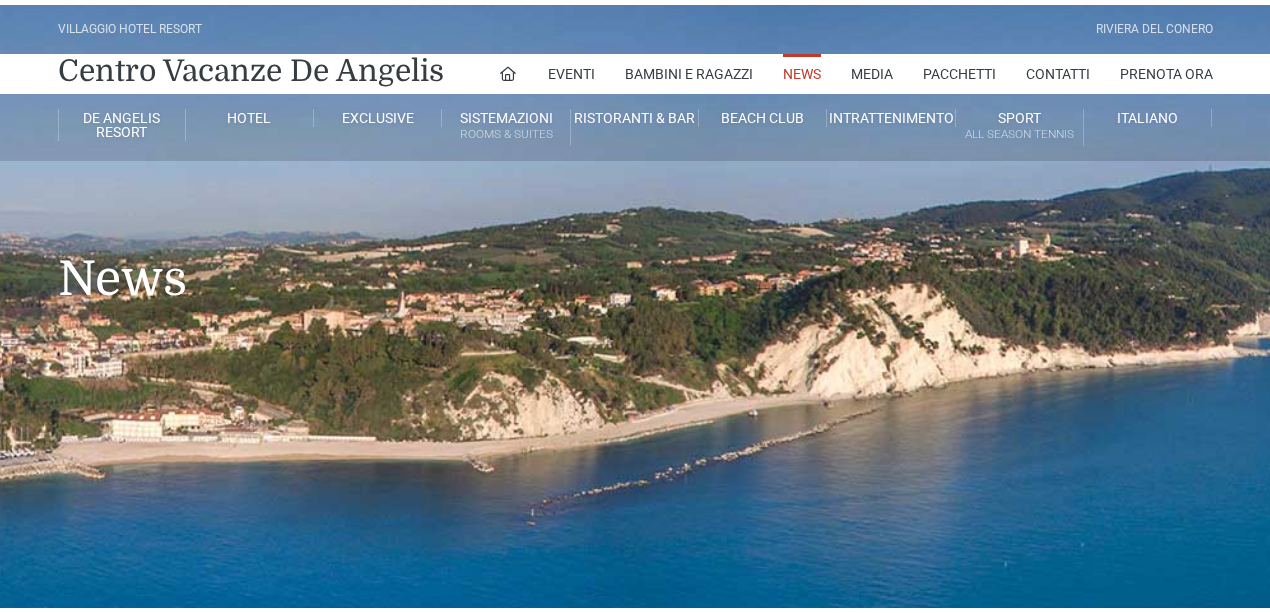 scroll, scrollTop: 0, scrollLeft: 0, axis: both 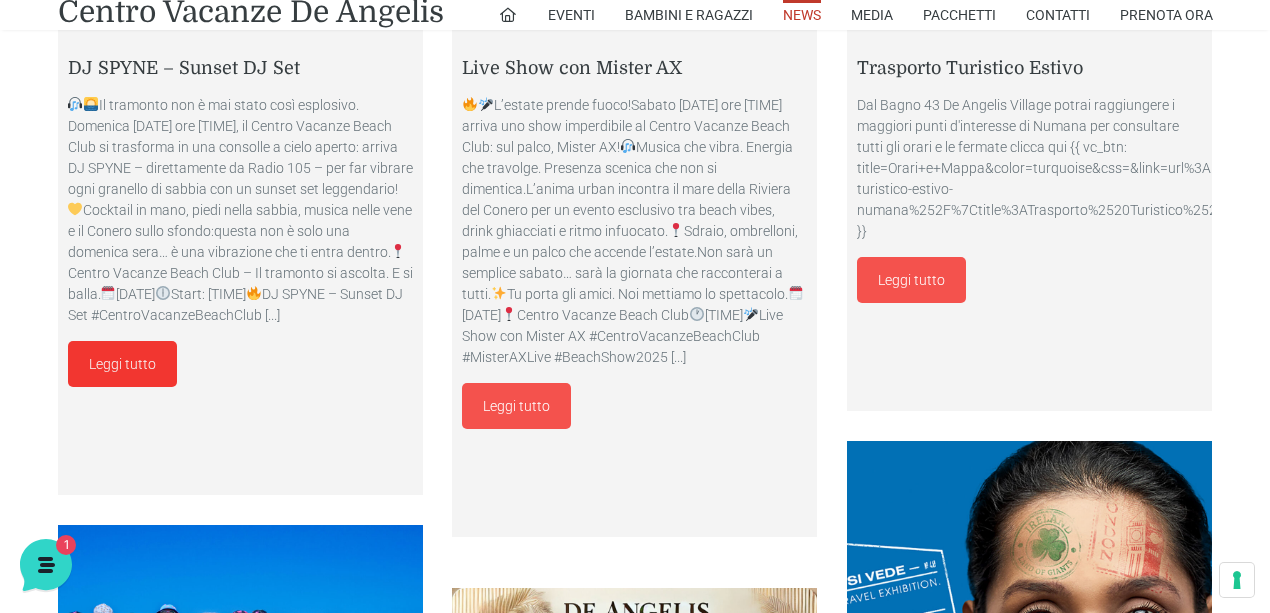 click on "Leggi tutto" at bounding box center [122, 364] 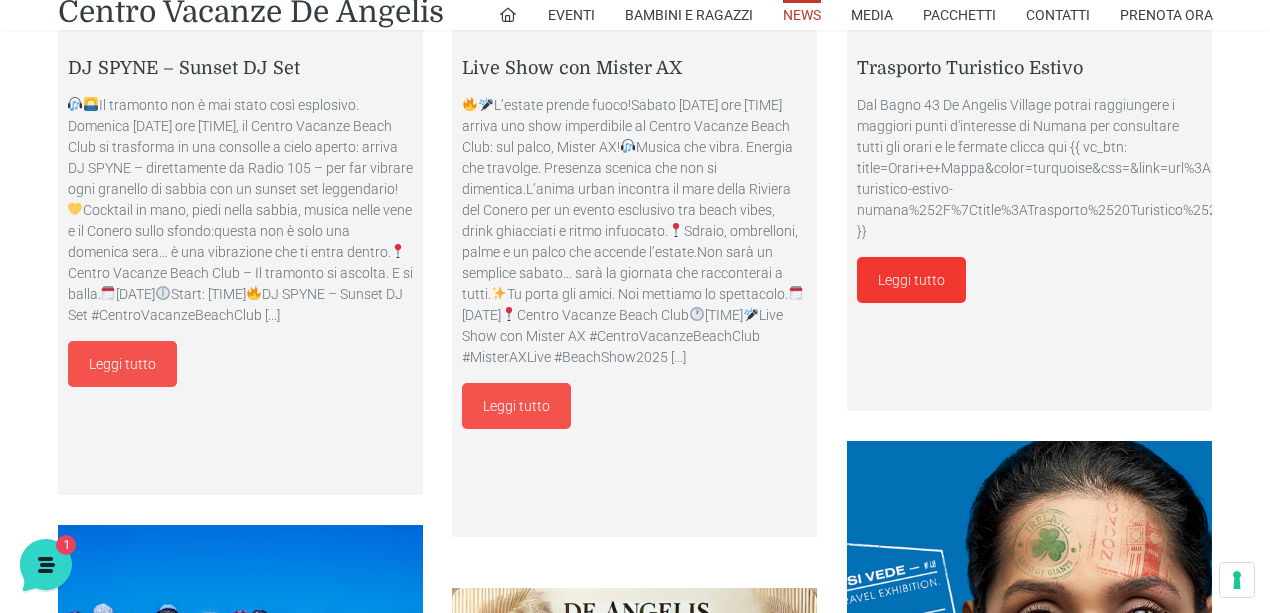 click on "Leggi tutto" at bounding box center (911, 280) 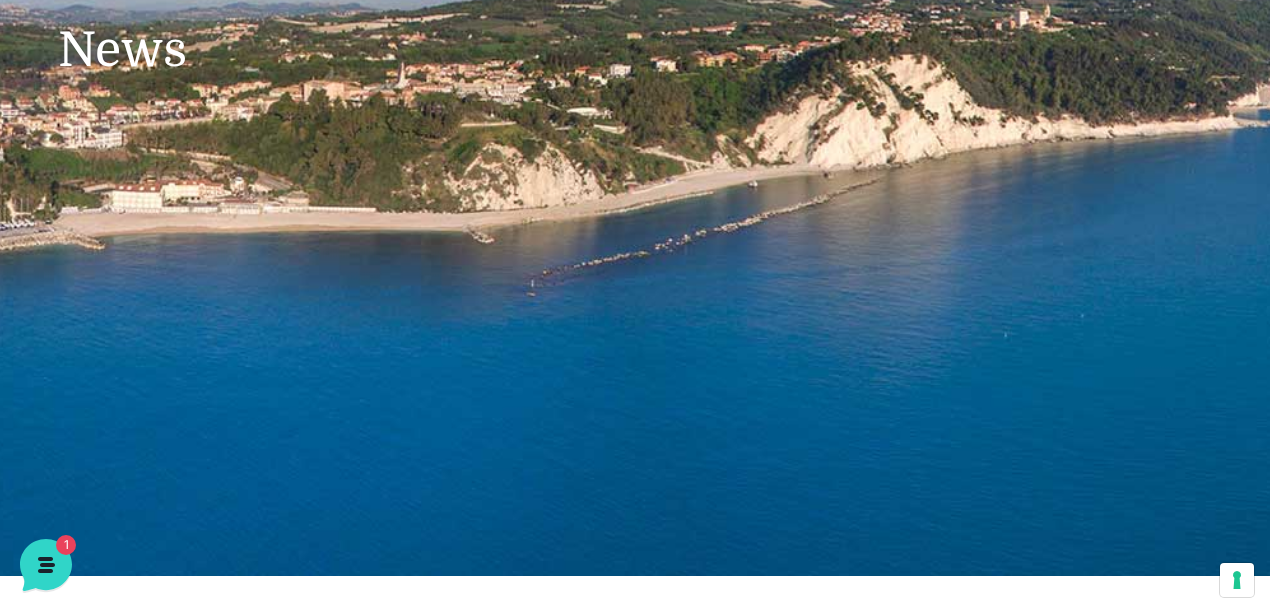 scroll, scrollTop: 200, scrollLeft: 0, axis: vertical 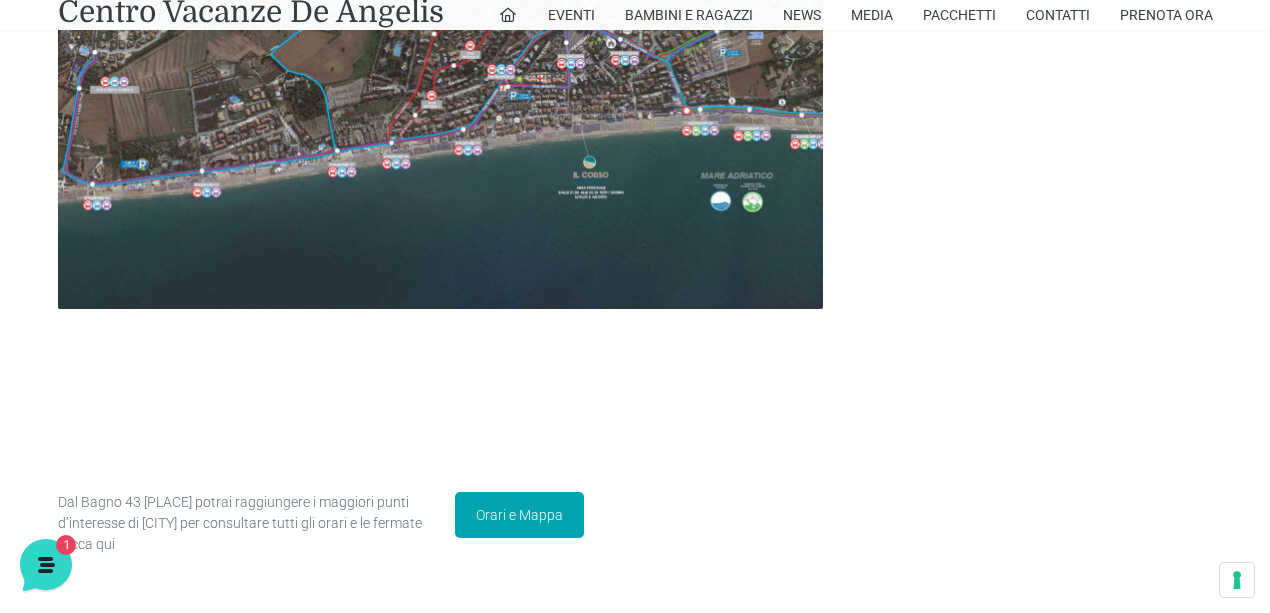 click on "Orari e Mappa" at bounding box center (519, 515) 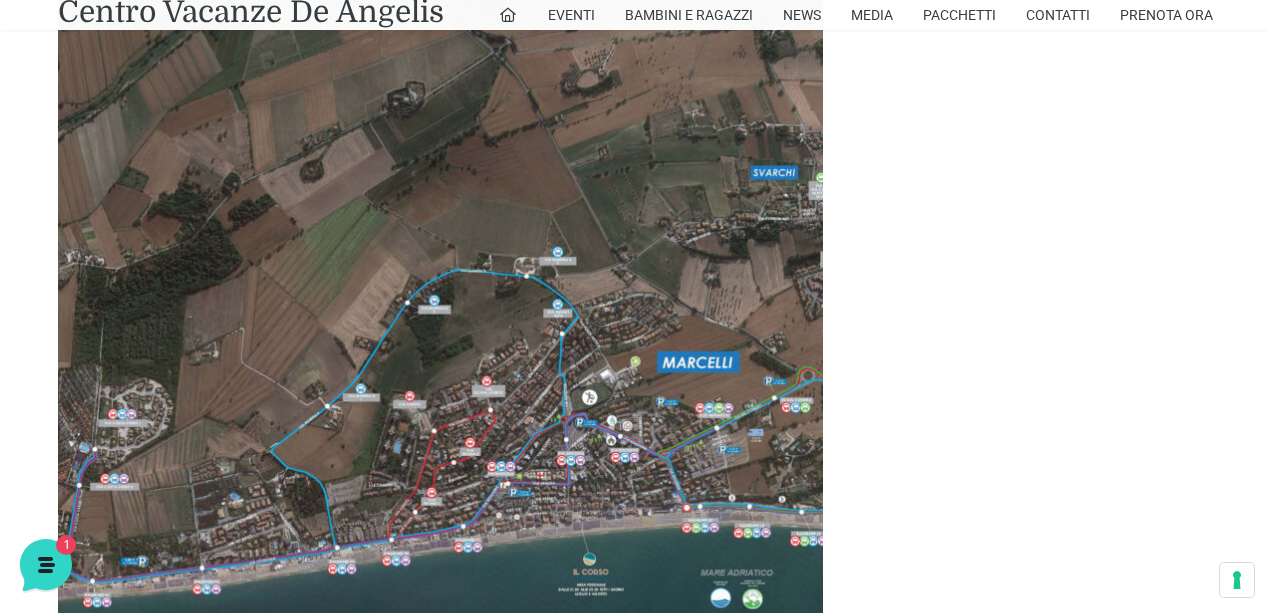 scroll, scrollTop: 1066, scrollLeft: 0, axis: vertical 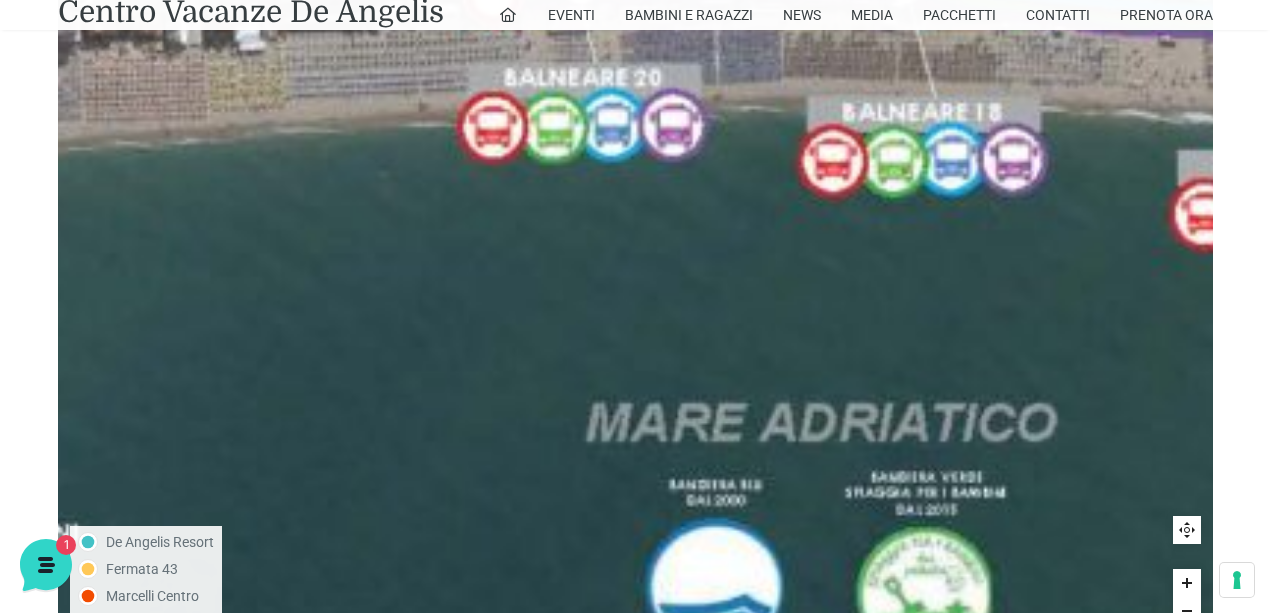 drag, startPoint x: 804, startPoint y: 294, endPoint x: 588, endPoint y: 317, distance: 217.22108 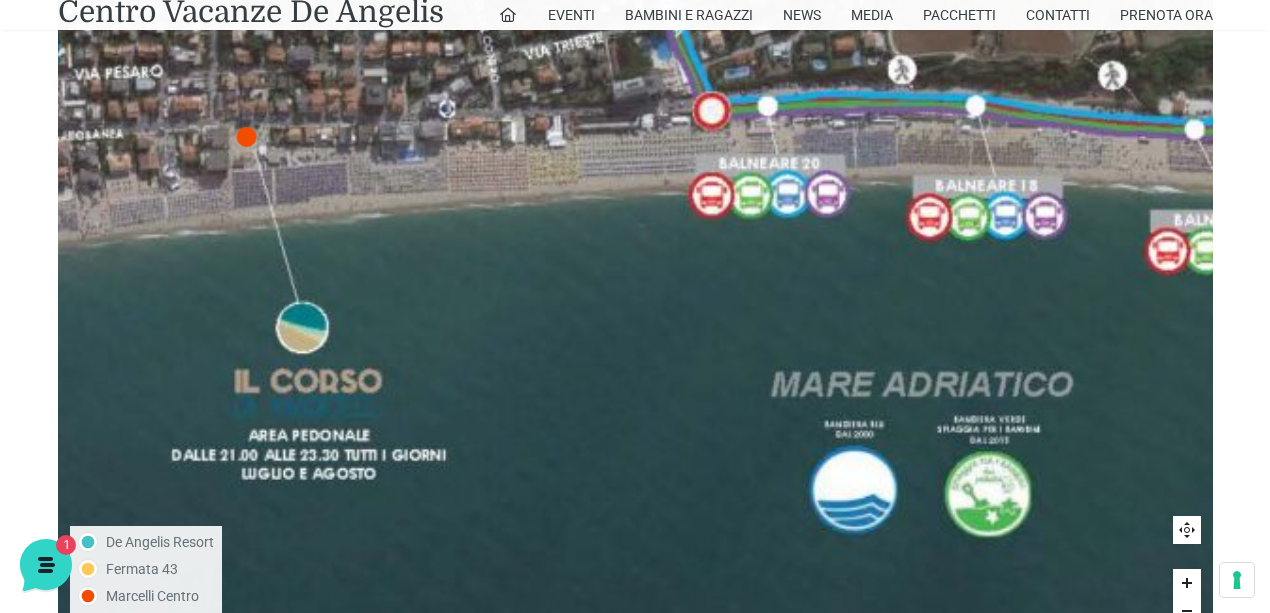 drag, startPoint x: 344, startPoint y: 334, endPoint x: 498, endPoint y: 329, distance: 154.08115 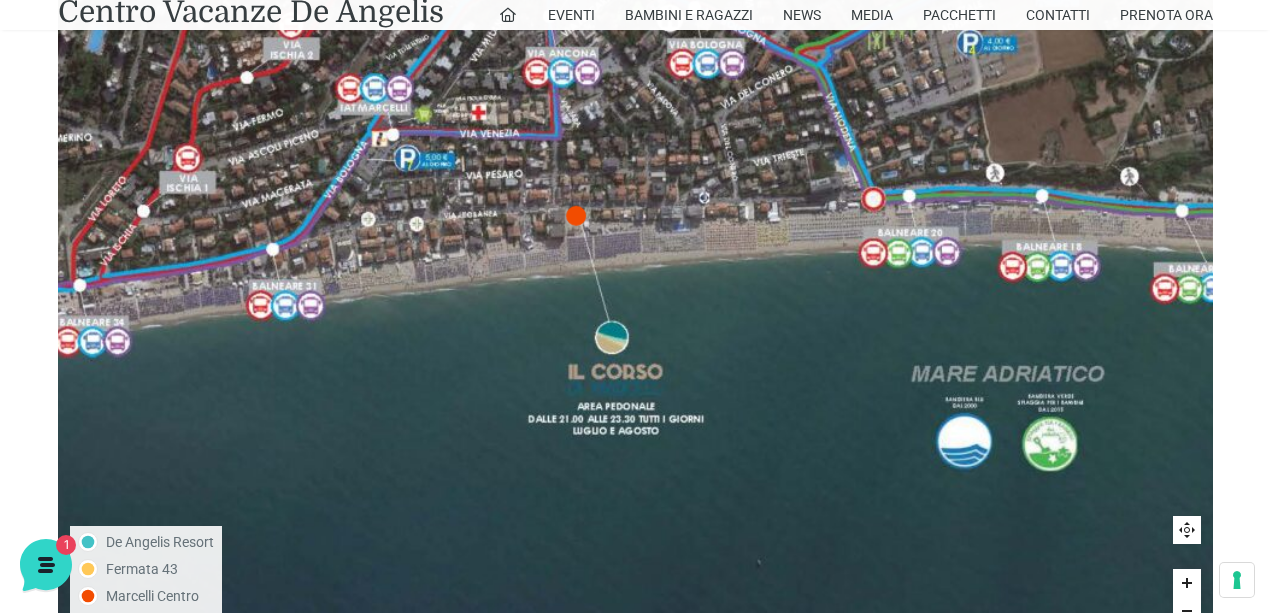 drag, startPoint x: 216, startPoint y: 304, endPoint x: 458, endPoint y: 310, distance: 242.07437 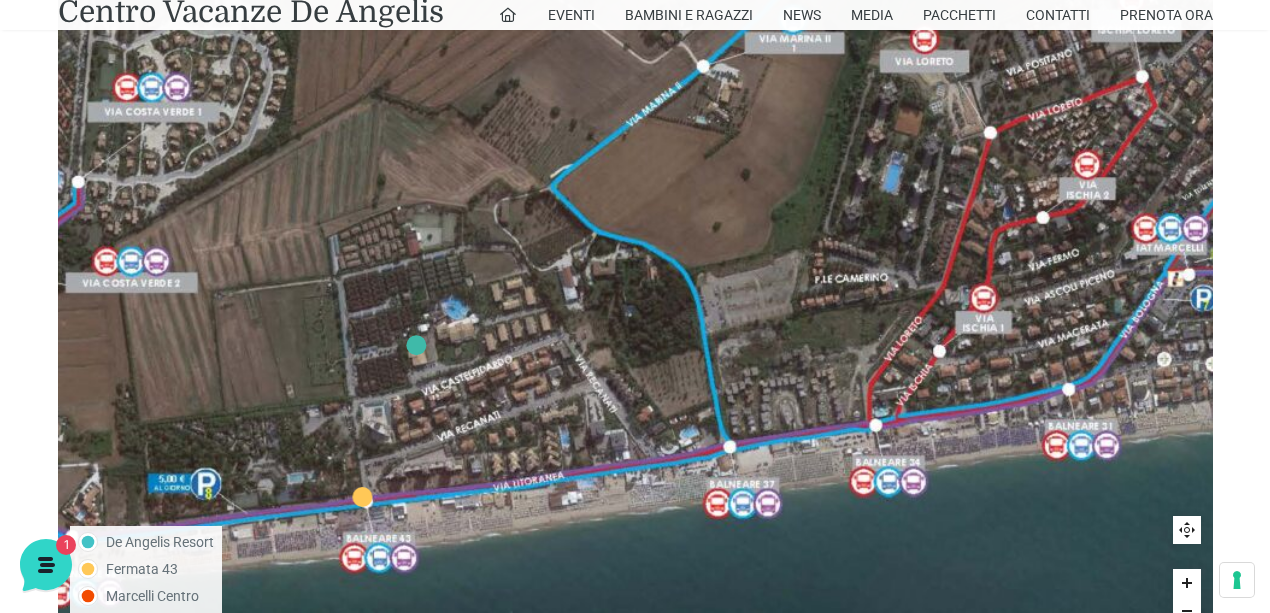 drag, startPoint x: 326, startPoint y: 442, endPoint x: 1222, endPoint y: 638, distance: 917.187 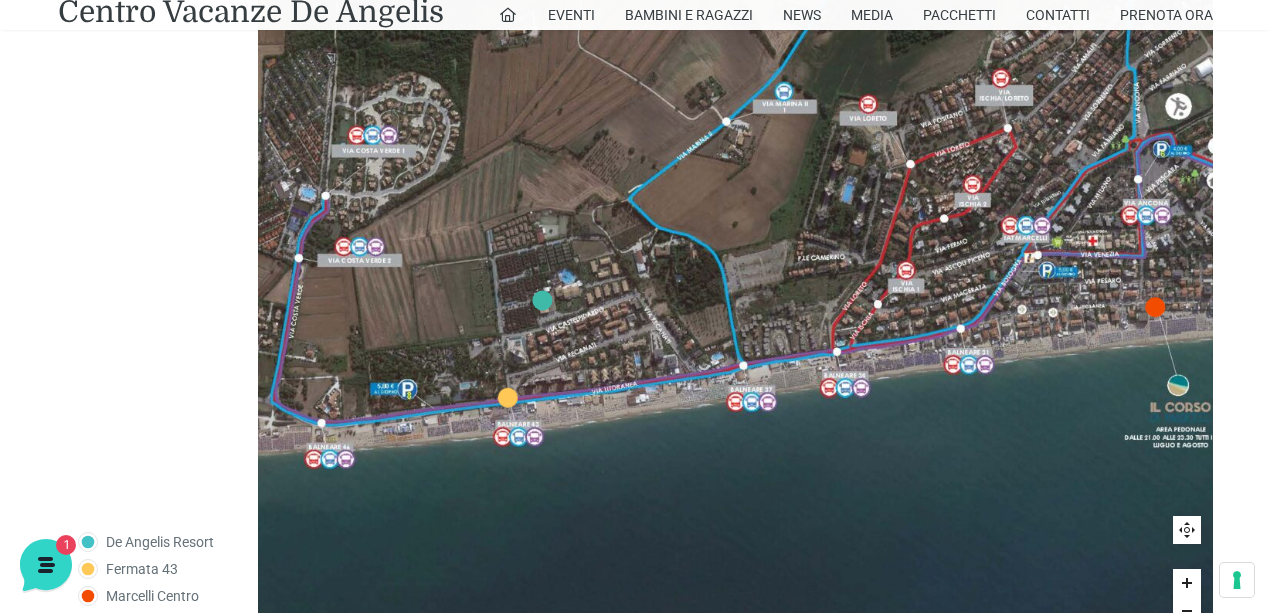drag, startPoint x: 561, startPoint y: 516, endPoint x: 608, endPoint y: 497, distance: 50.695168 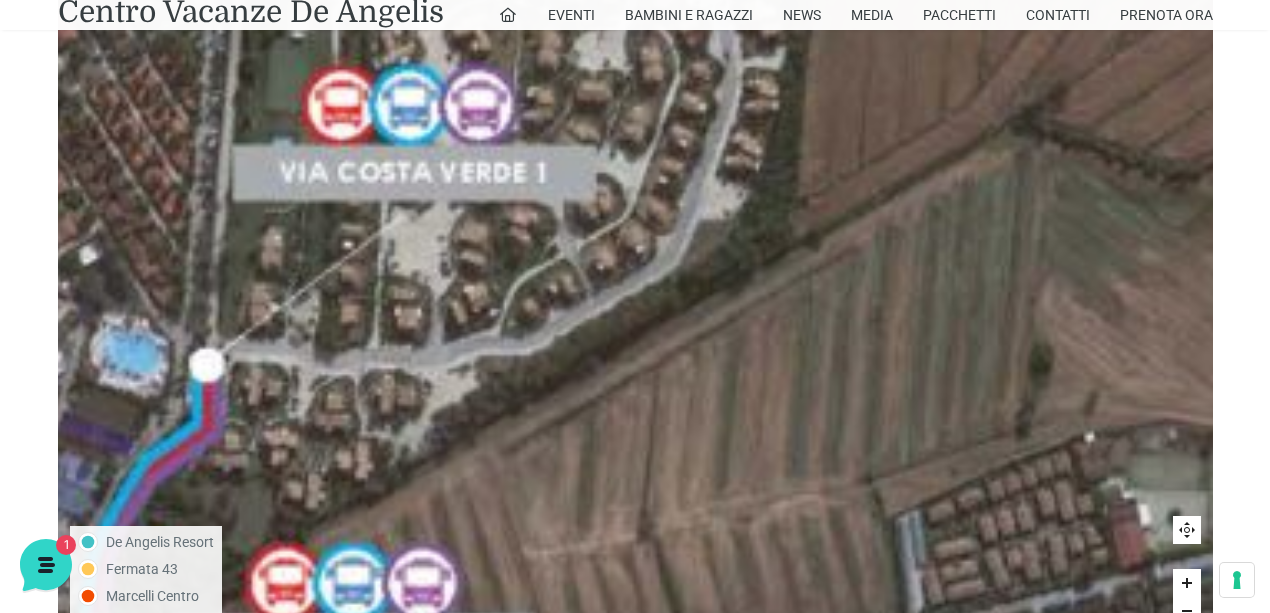 drag, startPoint x: 446, startPoint y: 298, endPoint x: 454, endPoint y: 442, distance: 144.22205 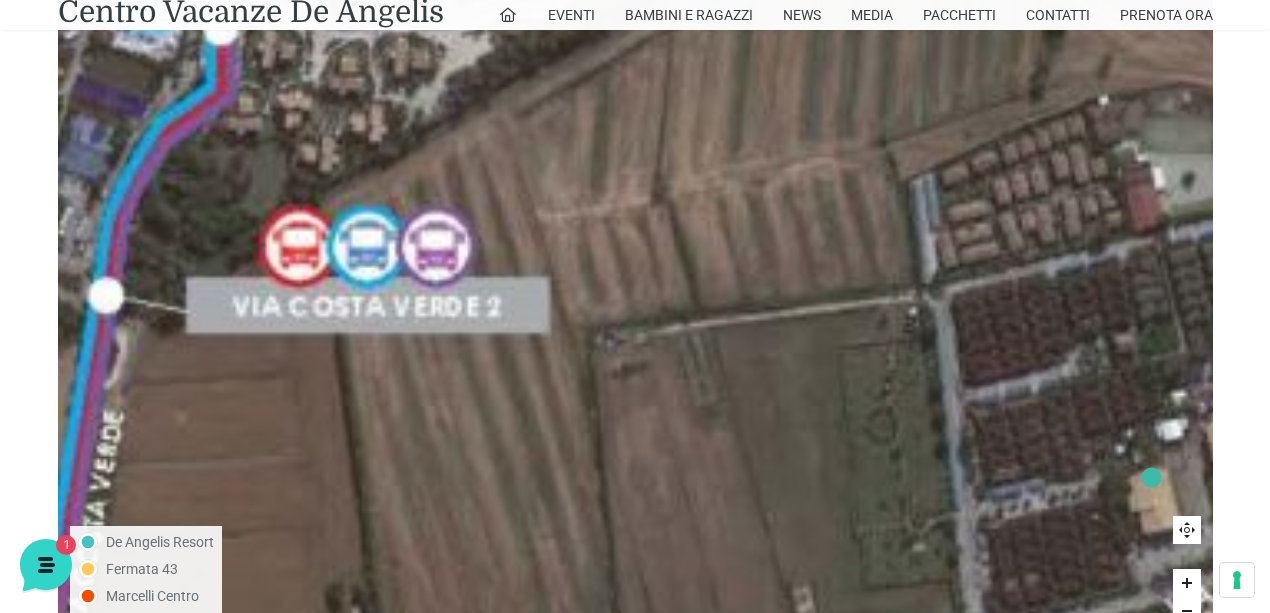 drag, startPoint x: 360, startPoint y: 400, endPoint x: 374, endPoint y: 55, distance: 345.28394 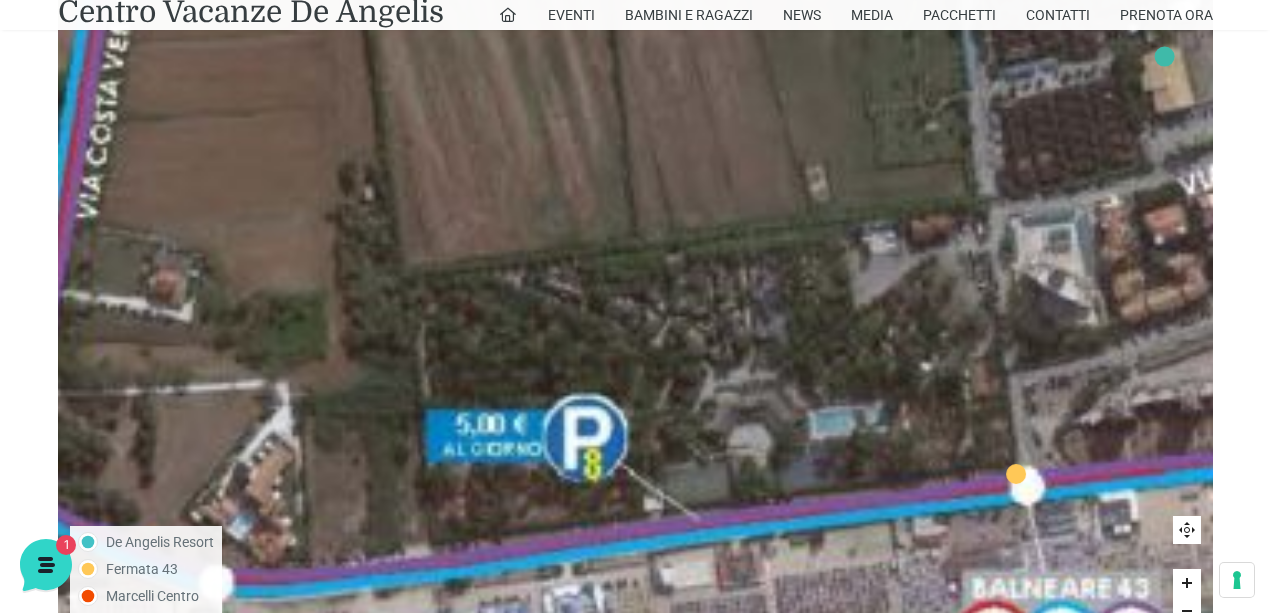 drag, startPoint x: 495, startPoint y: 457, endPoint x: 514, endPoint y: -81, distance: 538.3354 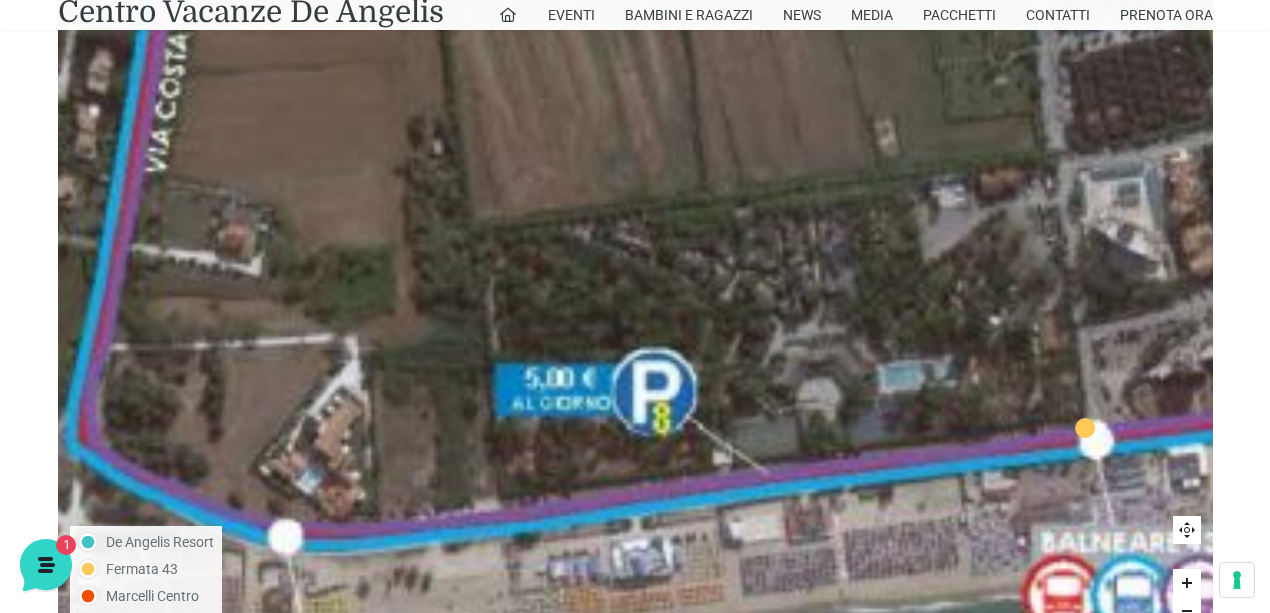 drag, startPoint x: 478, startPoint y: 522, endPoint x: 547, endPoint y: 476, distance: 82.92768 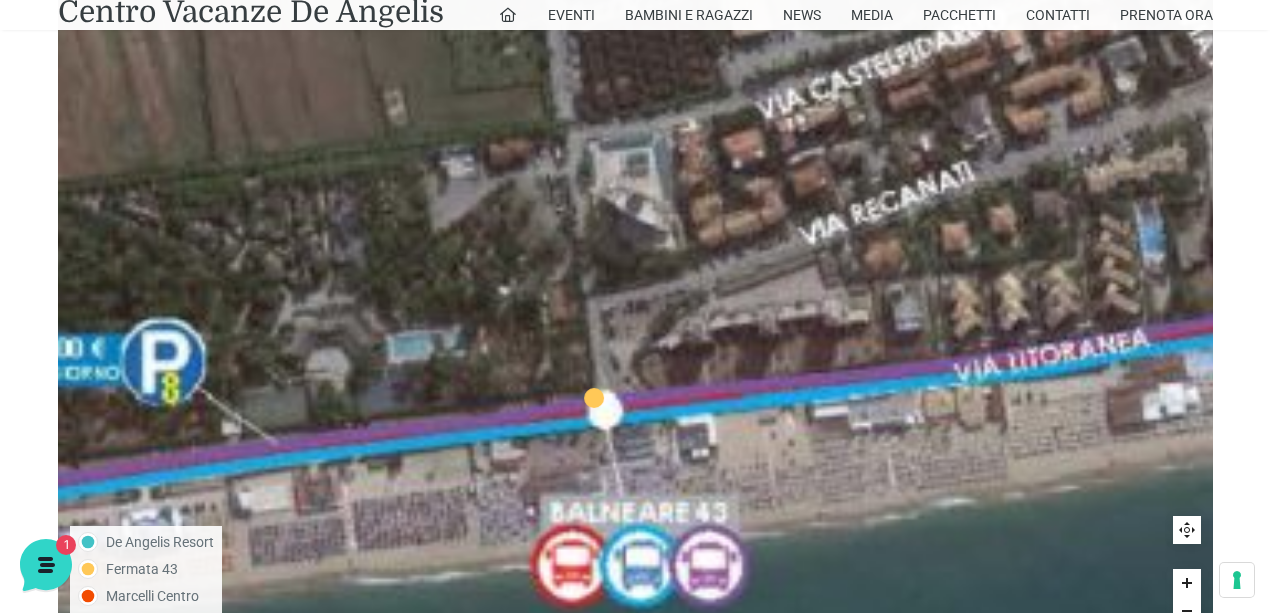 drag, startPoint x: 886, startPoint y: 484, endPoint x: 395, endPoint y: 455, distance: 491.85568 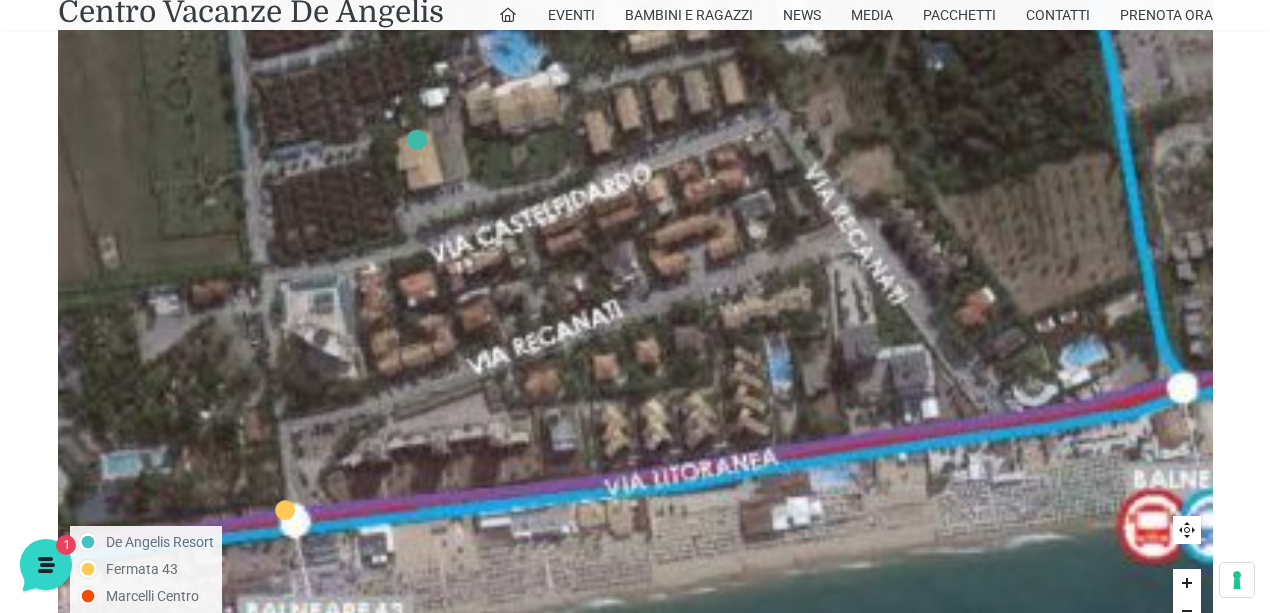 drag, startPoint x: 924, startPoint y: 258, endPoint x: 560, endPoint y: 349, distance: 375.2026 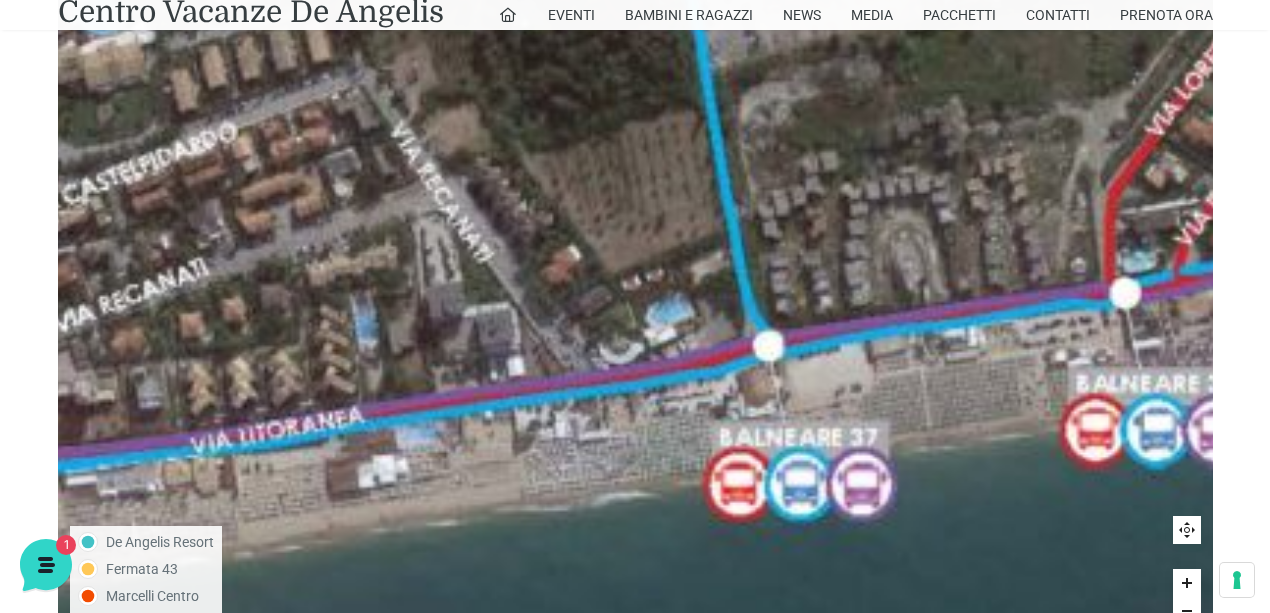 drag, startPoint x: 1027, startPoint y: 304, endPoint x: 642, endPoint y: 257, distance: 387.85822 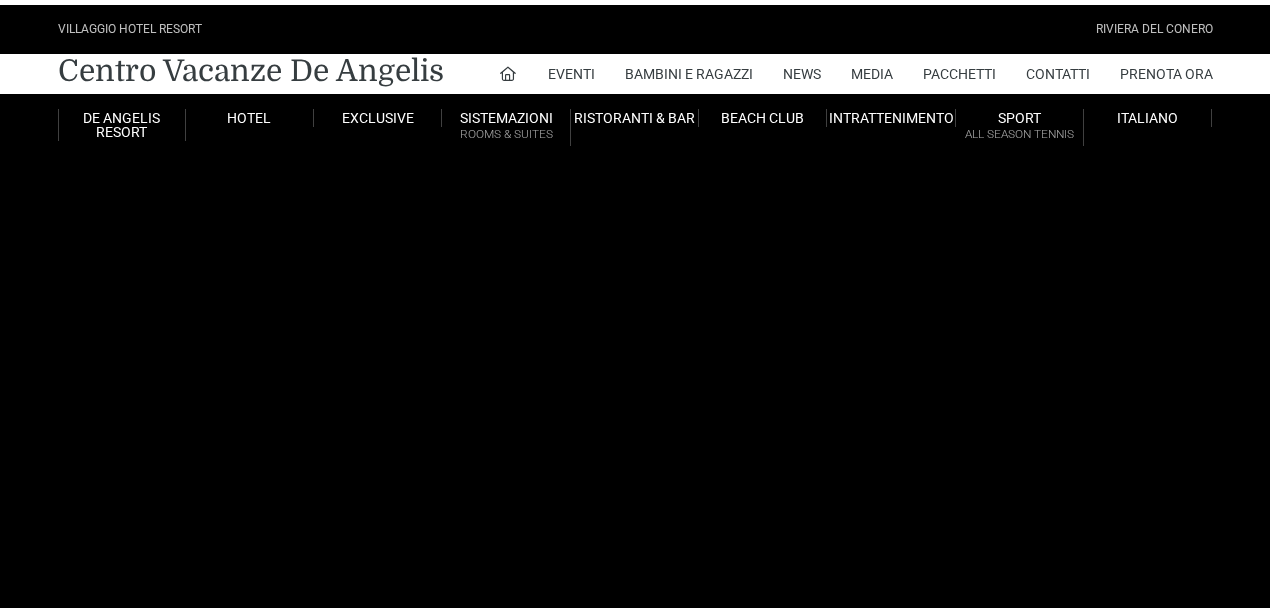scroll, scrollTop: 0, scrollLeft: 0, axis: both 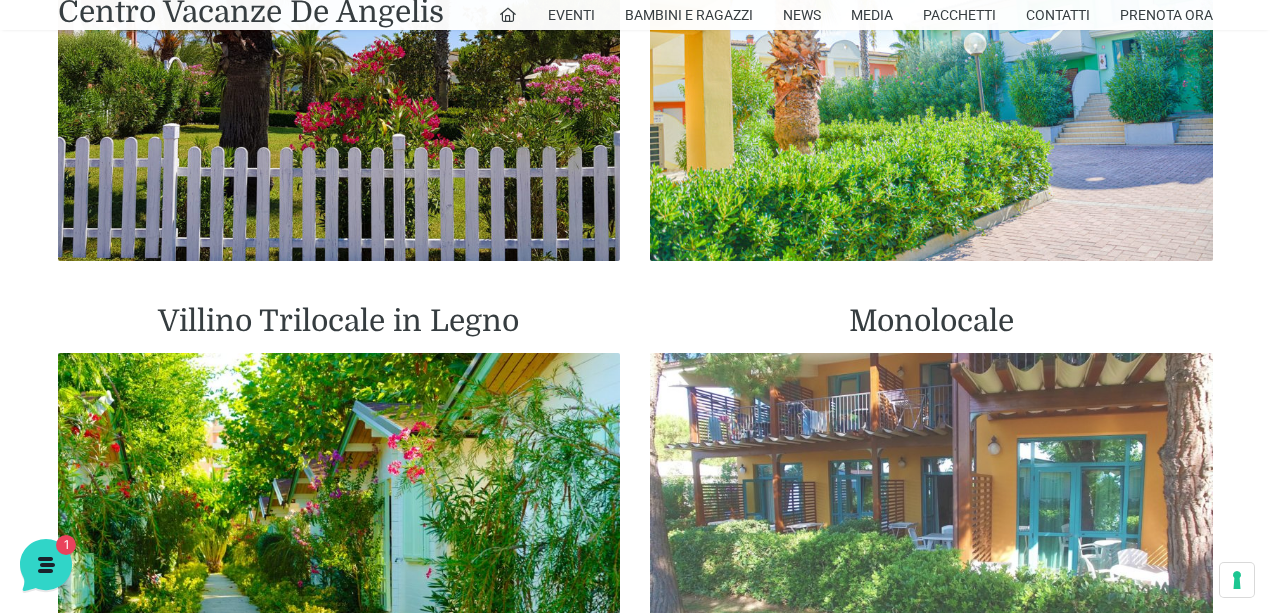 click at bounding box center [931, 529] 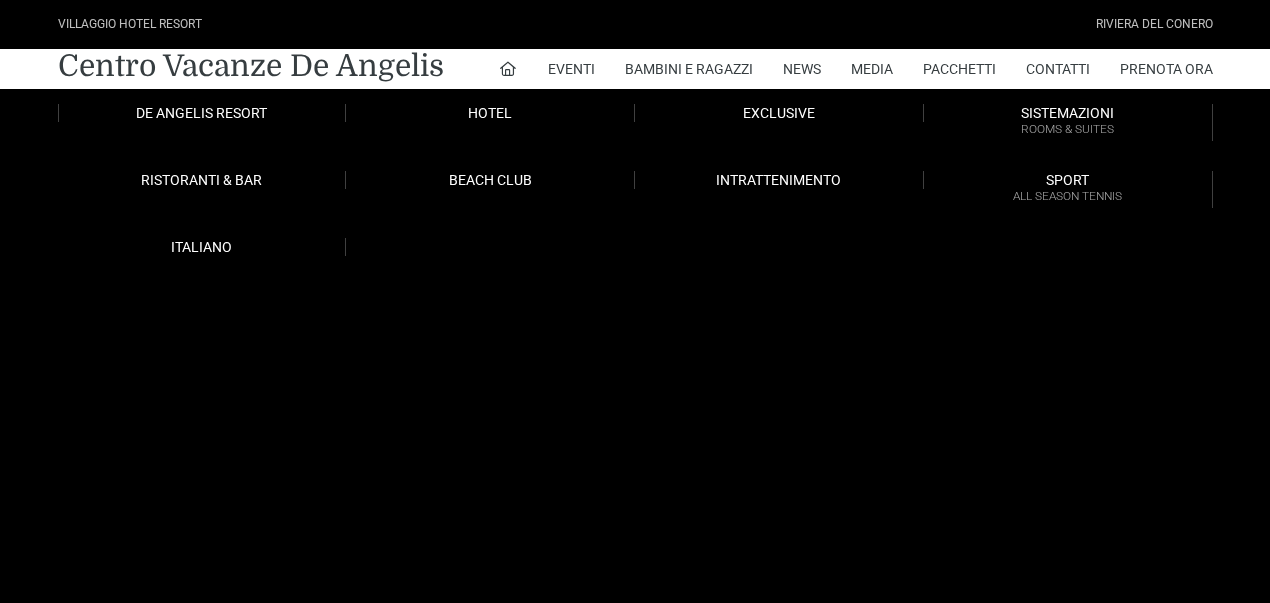 scroll, scrollTop: 0, scrollLeft: 0, axis: both 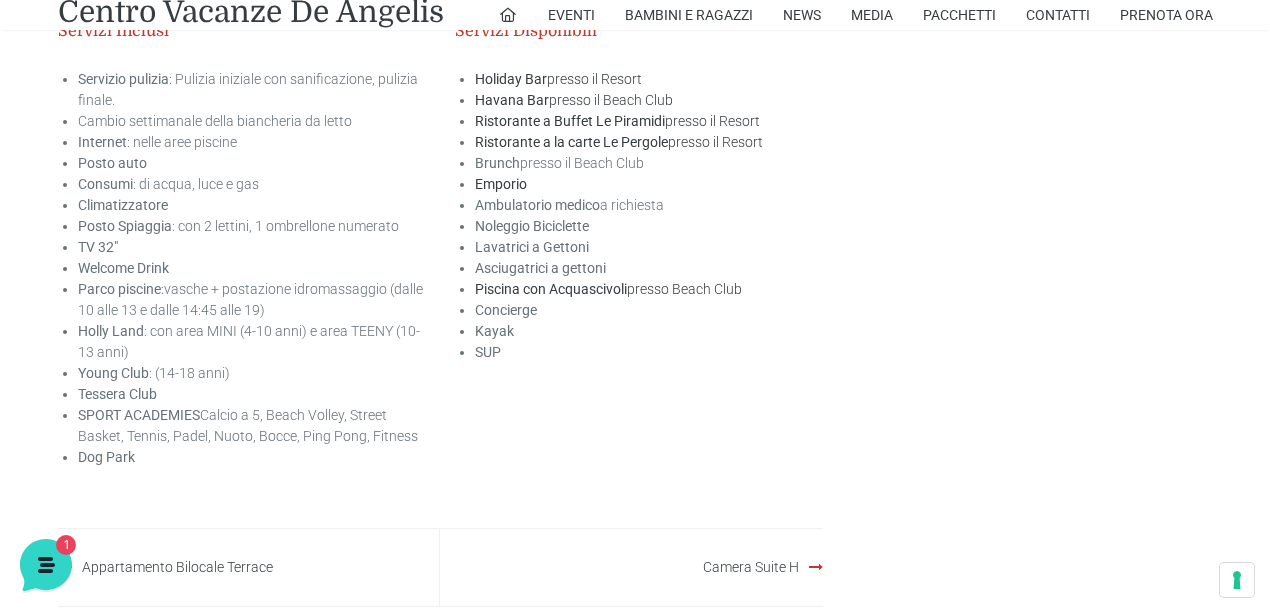 click on "Brunch   presso il Beach Club" at bounding box center [559, 163] 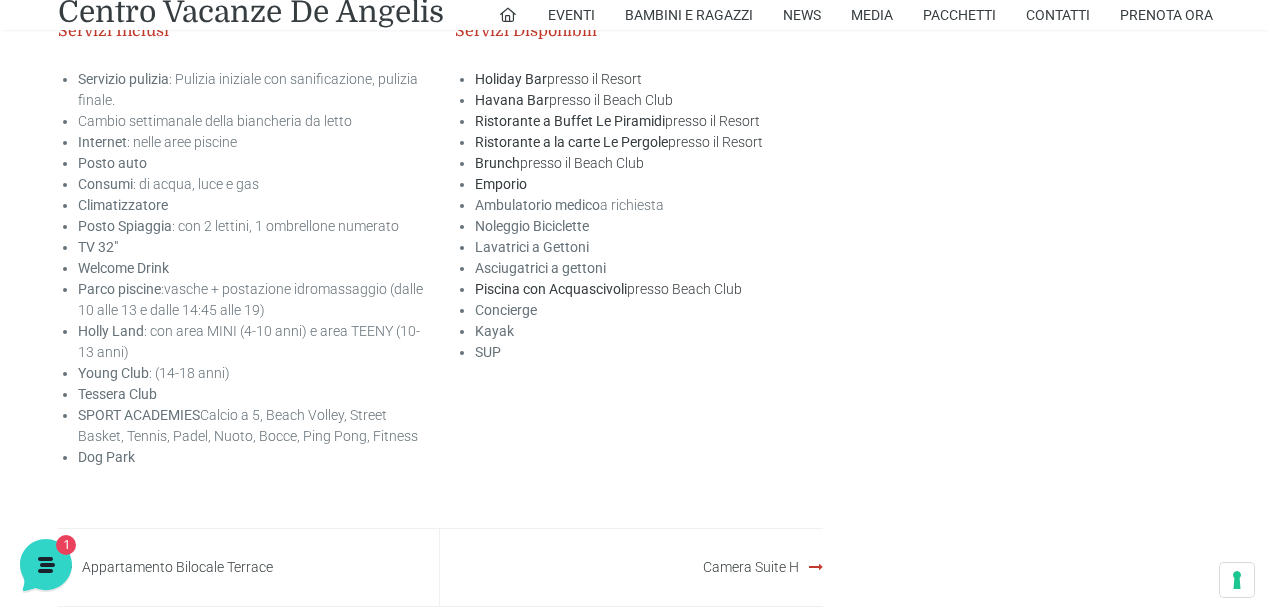 click on "Concierge" at bounding box center (506, 310) 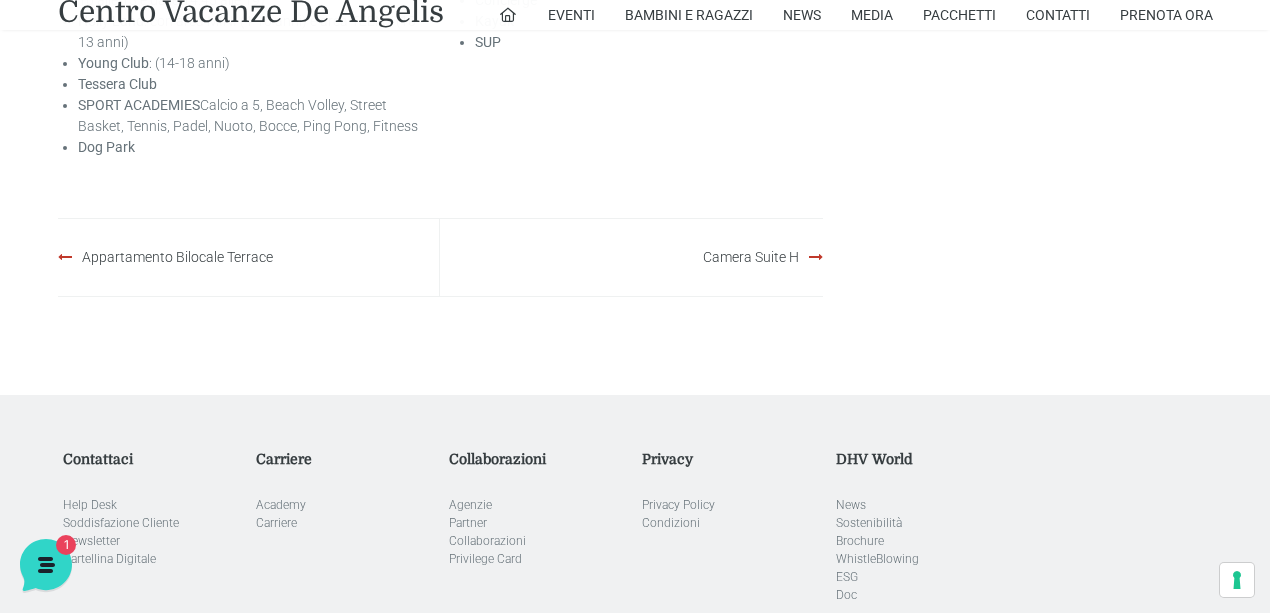 scroll, scrollTop: 3466, scrollLeft: 0, axis: vertical 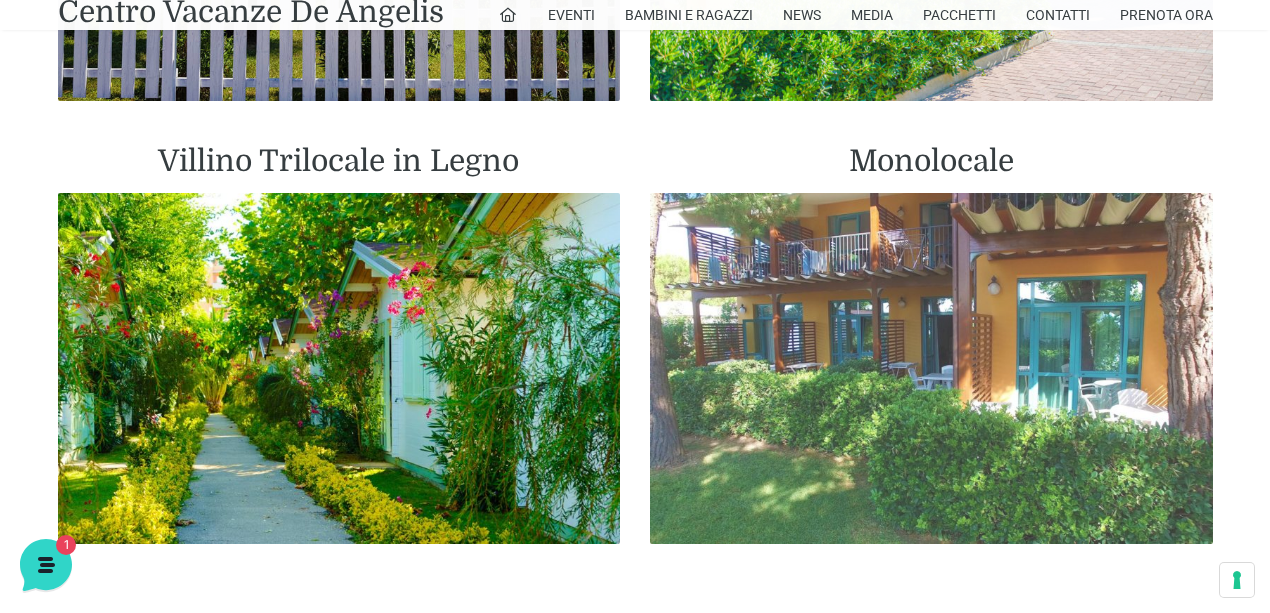 click at bounding box center (931, 369) 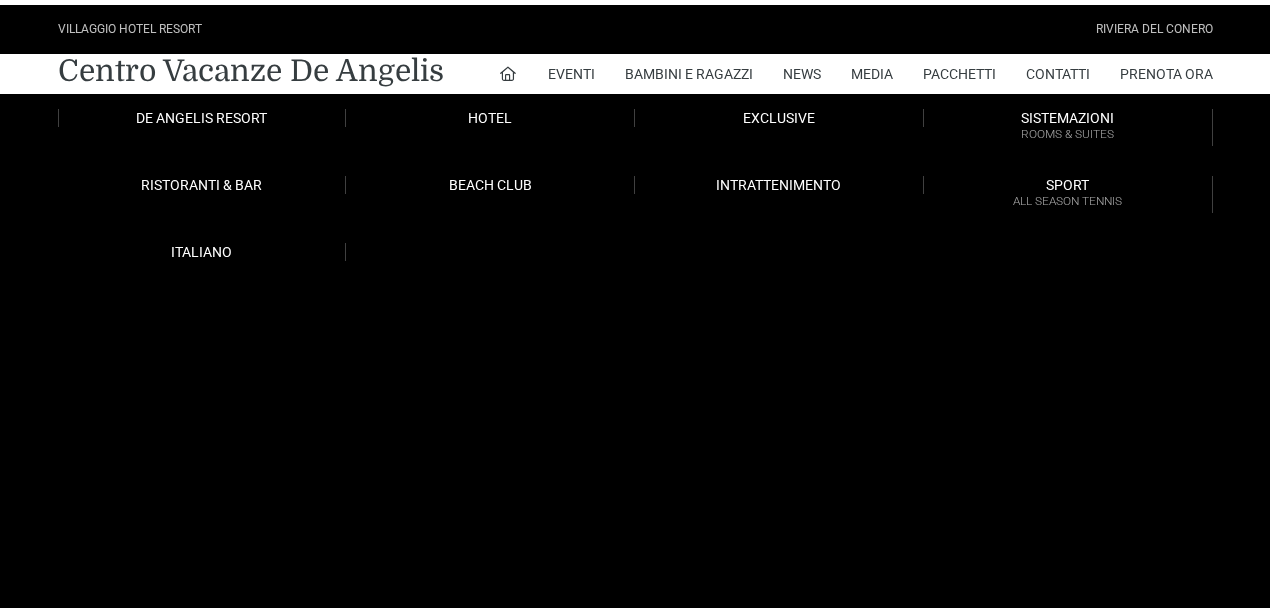 scroll, scrollTop: 0, scrollLeft: 0, axis: both 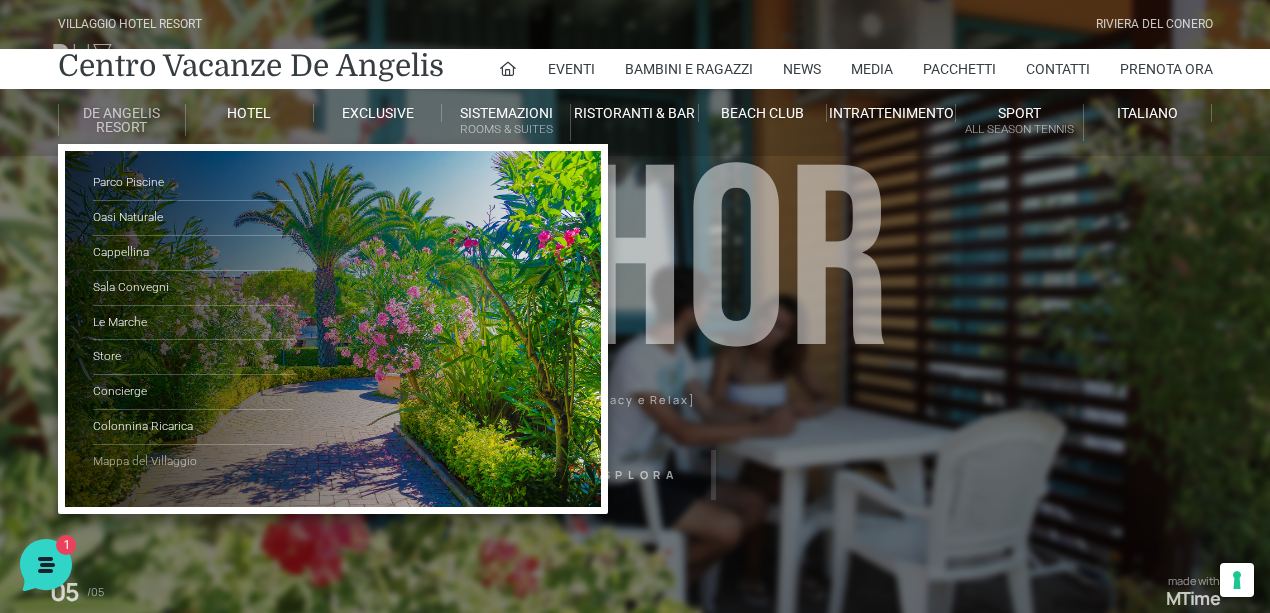 click on "Mappa del Villaggio" at bounding box center [193, 462] 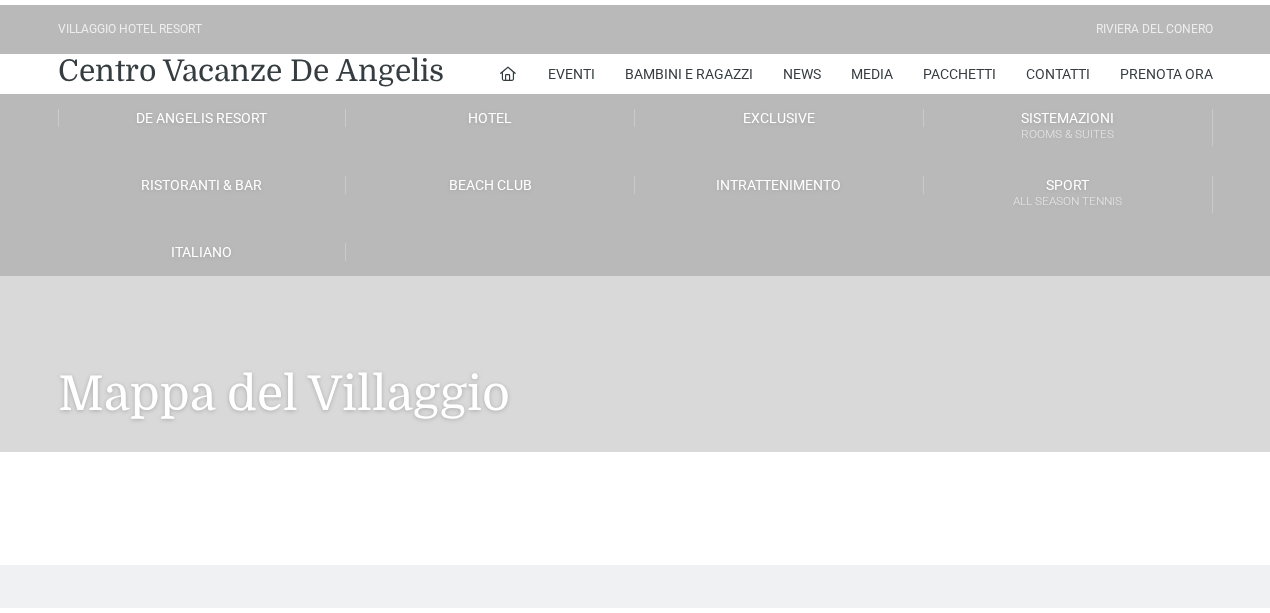 scroll, scrollTop: 0, scrollLeft: 0, axis: both 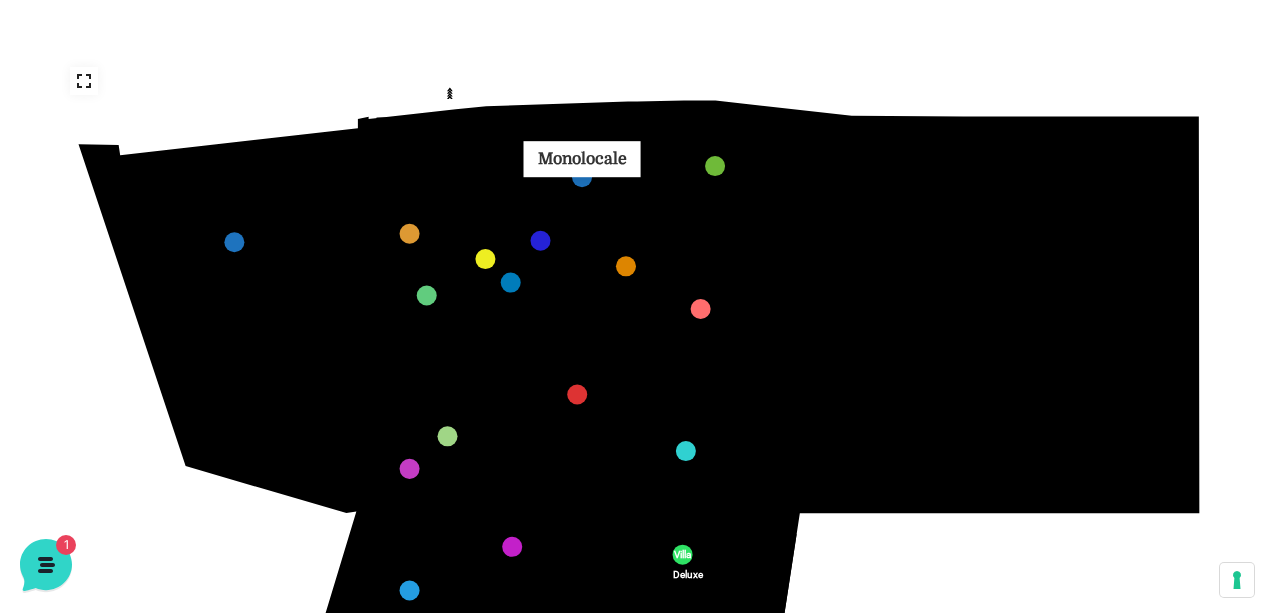 click at bounding box center (581, 177) 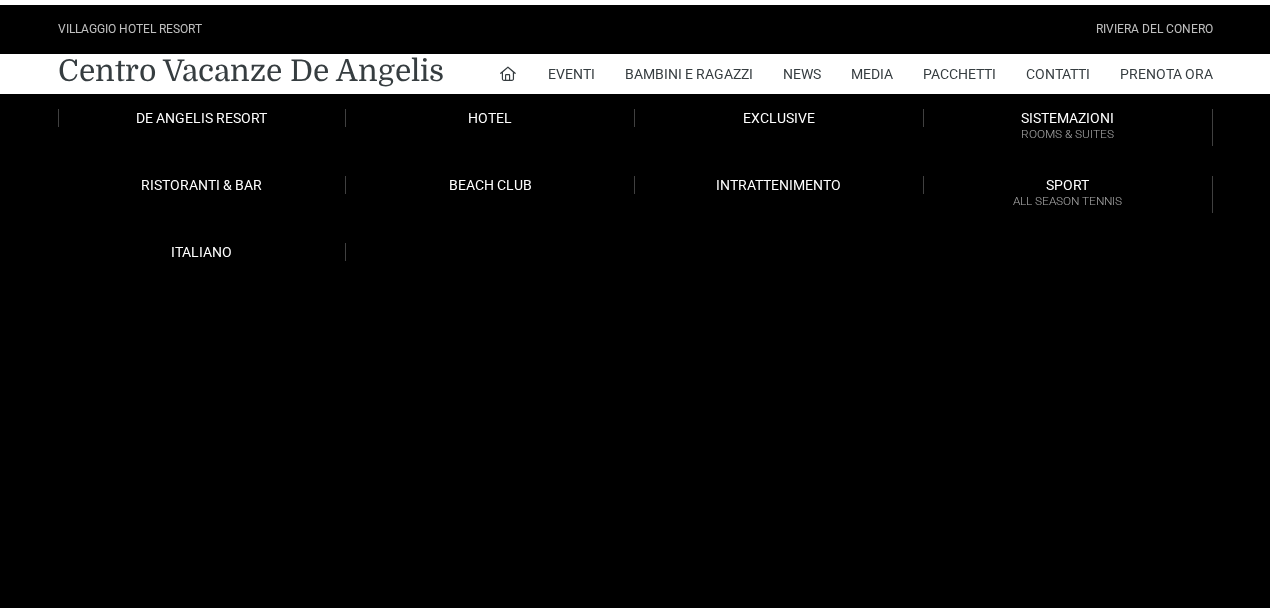 scroll, scrollTop: 0, scrollLeft: 0, axis: both 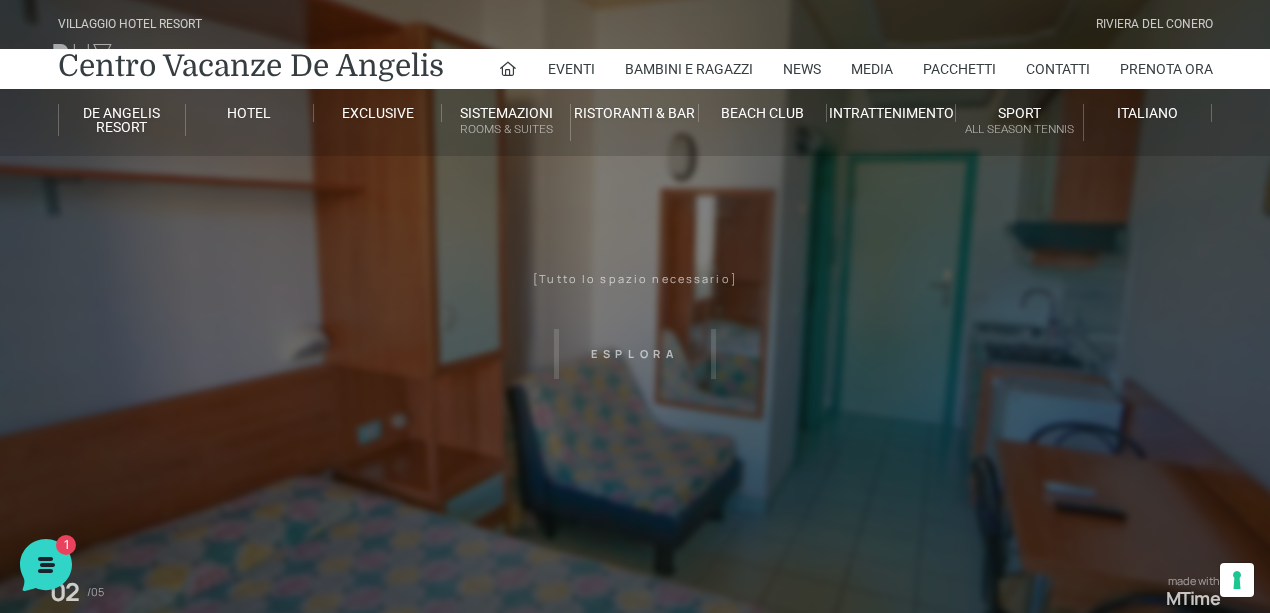 click on "Villaggio Hotel Resort
Riviera Del Conero
Centro Vacanze De Angelis
Eventi
Miss Italia
Cerimonie
Team building
Bambini e Ragazzi
Holly Beach Club
Holly Teeny Club
Holly Young Club
Piscine
Iscrizioni Holly Club
News
Media
Pacchetti
Contatti
Prenota Ora
De Angelis Resort
Parco Piscine
Oasi Naturale
Cappellina
Sala Convegni
Le Marche
Store
Concierge
Colonnina Ricarica
Mappa del Villaggio
Hotel
Suite Prestige
Camera Prestige
Camera Suite H
Sala Meeting
Exclusive
Villa Luxury
Dimora Padronale
Villa 601 Alpine
Villa Classic
Bilocale Garden Gold
Sistemazioni Rooms & Suites
Villa Trilocale Deluxe Numana
Villa Trilocale Deluxe Private Garden
Villa Bilocale Deluxe
Appartamento Trilocale Garden" at bounding box center [635, 450] 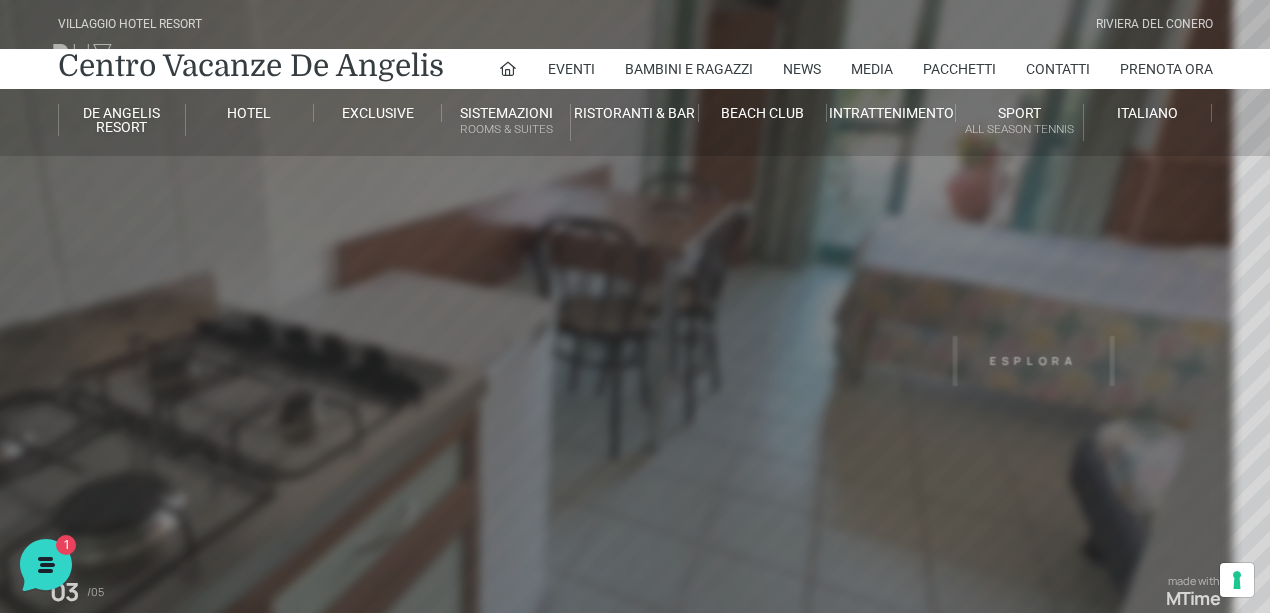 click on "Villaggio Hotel Resort
Riviera Del Conero
Centro Vacanze De Angelis
Eventi
Miss Italia
Cerimonie
Team building
Bambini e Ragazzi
Holly Beach Club
Holly Teeny Club
Holly Young Club
Piscine
Iscrizioni Holly Club
News
Media
Pacchetti
Contatti
Prenota Ora
De Angelis Resort
Parco Piscine
Oasi Naturale
Cappellina
Sala Convegni
Le Marche
Store
Concierge
Colonnina Ricarica
Mappa del Villaggio
Hotel
Suite Prestige
Camera Prestige
Camera Suite H
Sala Meeting
Exclusive
Villa Luxury
Dimora Padronale
Villa 601 Alpine
Villa Classic
Bilocale Garden Gold
Sistemazioni Rooms & Suites
Villa Trilocale Deluxe Numana
Villa Trilocale Deluxe Private Garden
Villa Bilocale Deluxe
Appartamento Trilocale Garden" at bounding box center (635, 450) 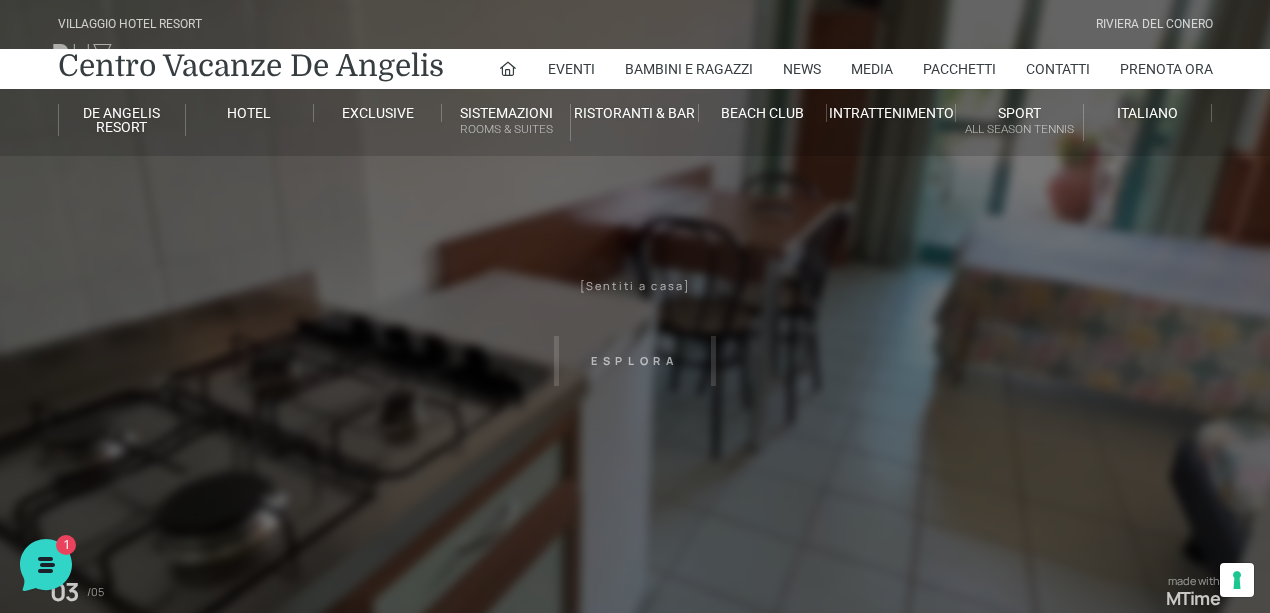 drag, startPoint x: 914, startPoint y: 296, endPoint x: 764, endPoint y: 405, distance: 185.42114 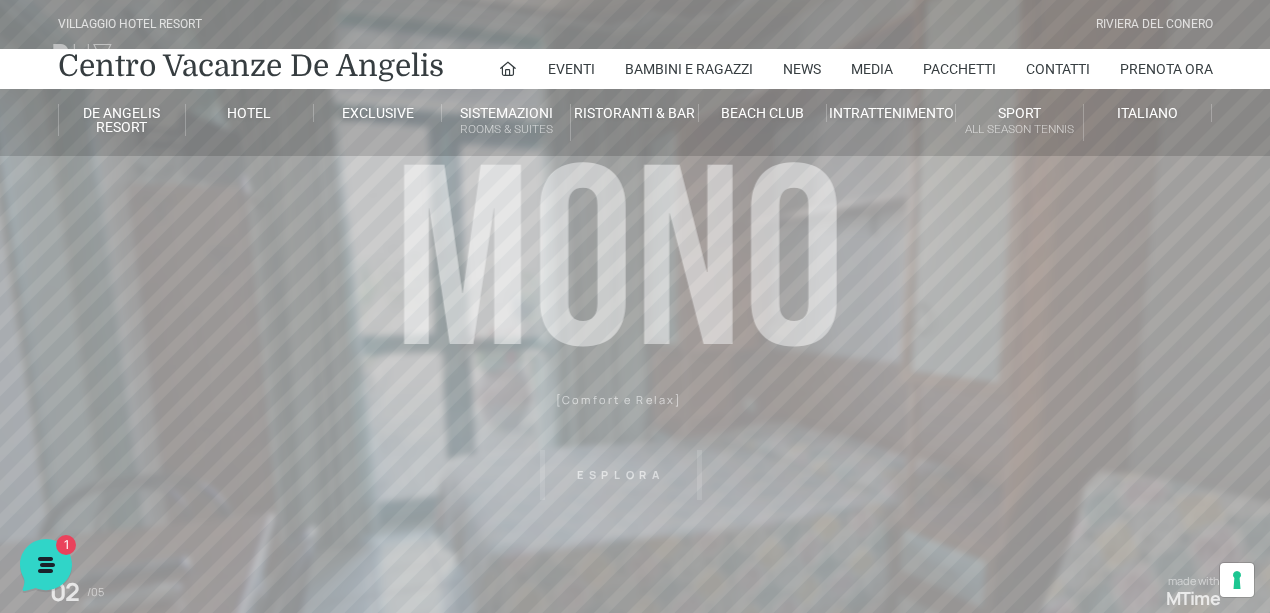 drag, startPoint x: 1159, startPoint y: 303, endPoint x: 1115, endPoint y: 298, distance: 44.28318 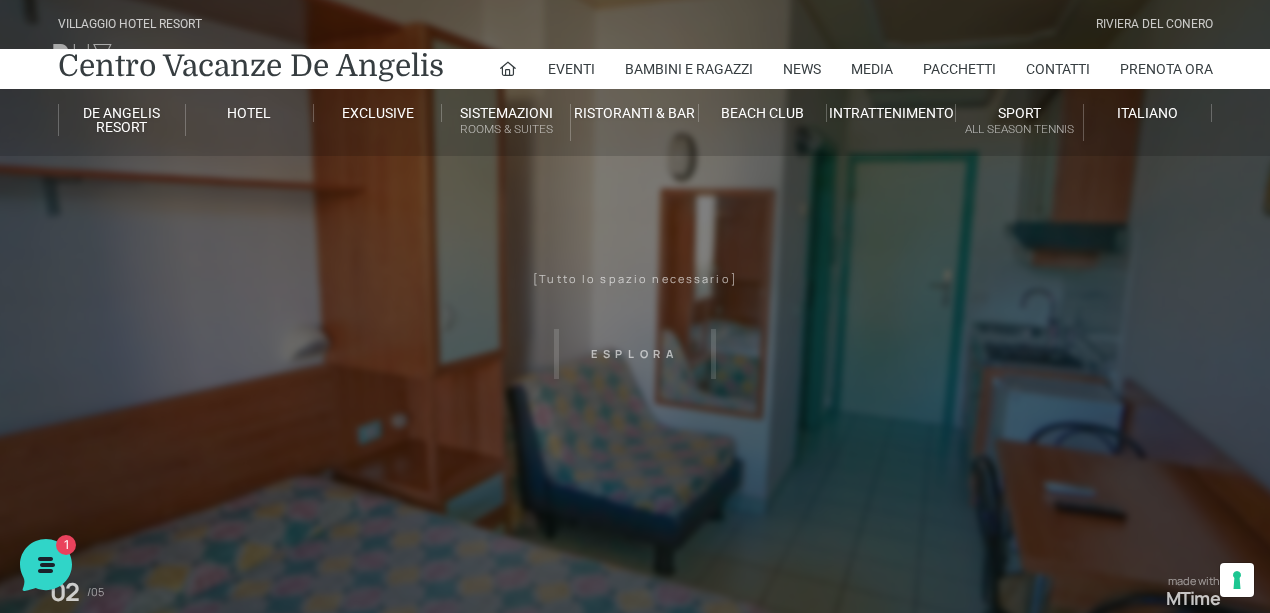 click on "Villaggio Hotel Resort
Riviera Del Conero
Centro Vacanze De Angelis
Eventi
Miss Italia
Cerimonie
Team building
Bambini e Ragazzi
Holly Beach Club
Holly Teeny Club
Holly Young Club
Piscine
Iscrizioni Holly Club
News
Media
Pacchetti
Contatti
Prenota Ora
De Angelis Resort
Parco Piscine
Oasi Naturale
Cappellina
Sala Convegni
Le Marche
Store
Concierge
Colonnina Ricarica
Mappa del Villaggio
Hotel
Suite Prestige
Camera Prestige
Camera Suite H
Sala Meeting
Exclusive
Villa Luxury
Dimora Padronale
Villa 601 Alpine
Villa Classic
Bilocale Garden Gold
Sistemazioni Rooms & Suites
Villa Trilocale Deluxe Numana
Villa Trilocale Deluxe Private Garden
Villa Bilocale Deluxe
Appartamento Trilocale Garden" at bounding box center (635, 450) 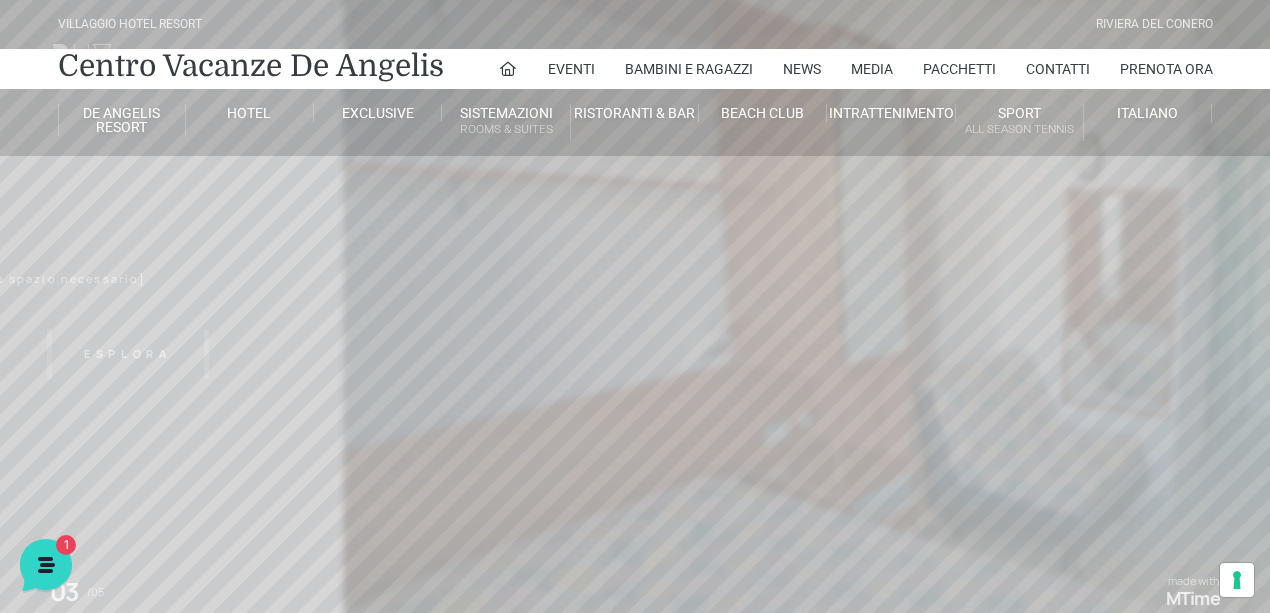 drag, startPoint x: 908, startPoint y: 359, endPoint x: 920, endPoint y: 348, distance: 16.27882 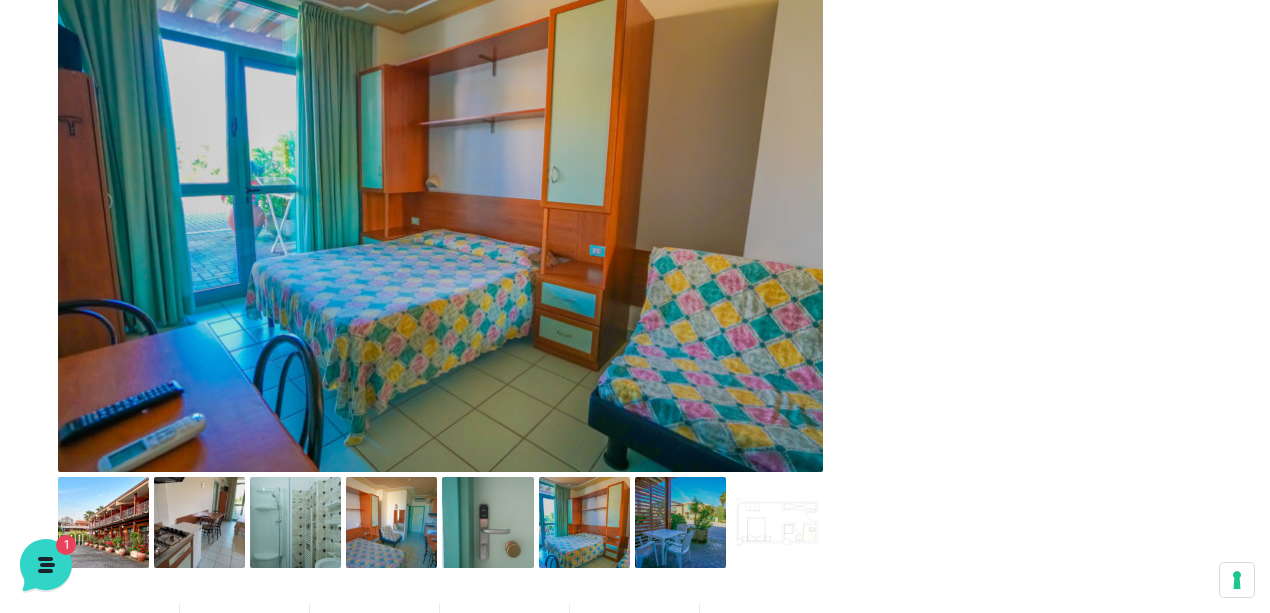 scroll, scrollTop: 800, scrollLeft: 0, axis: vertical 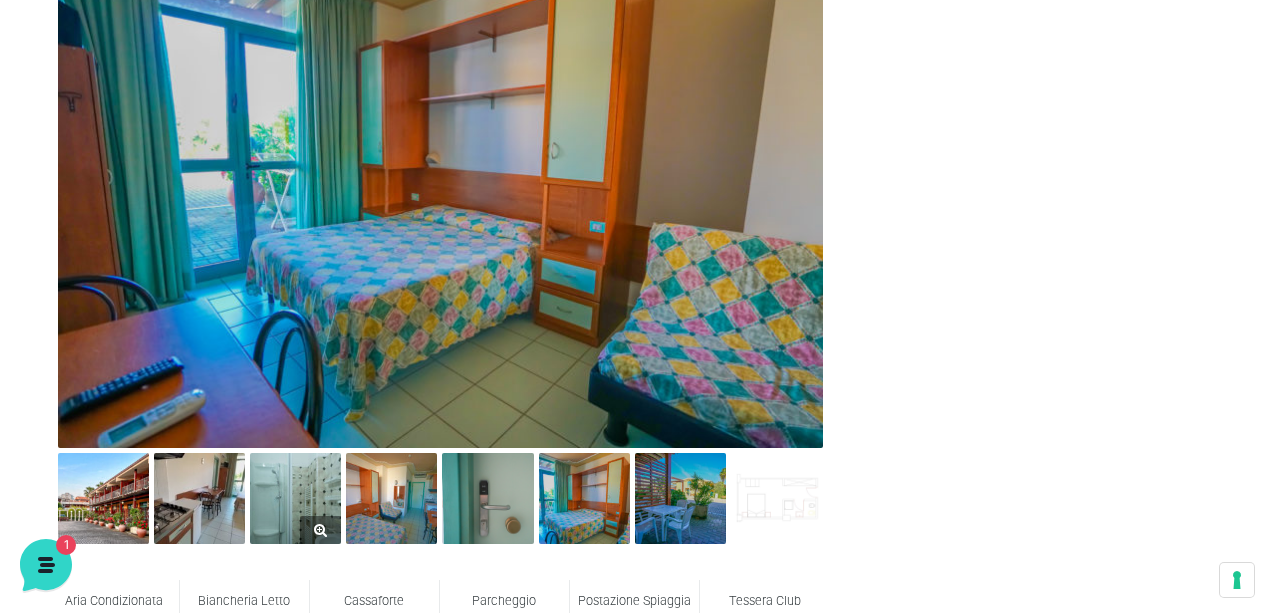 click at bounding box center [295, 498] 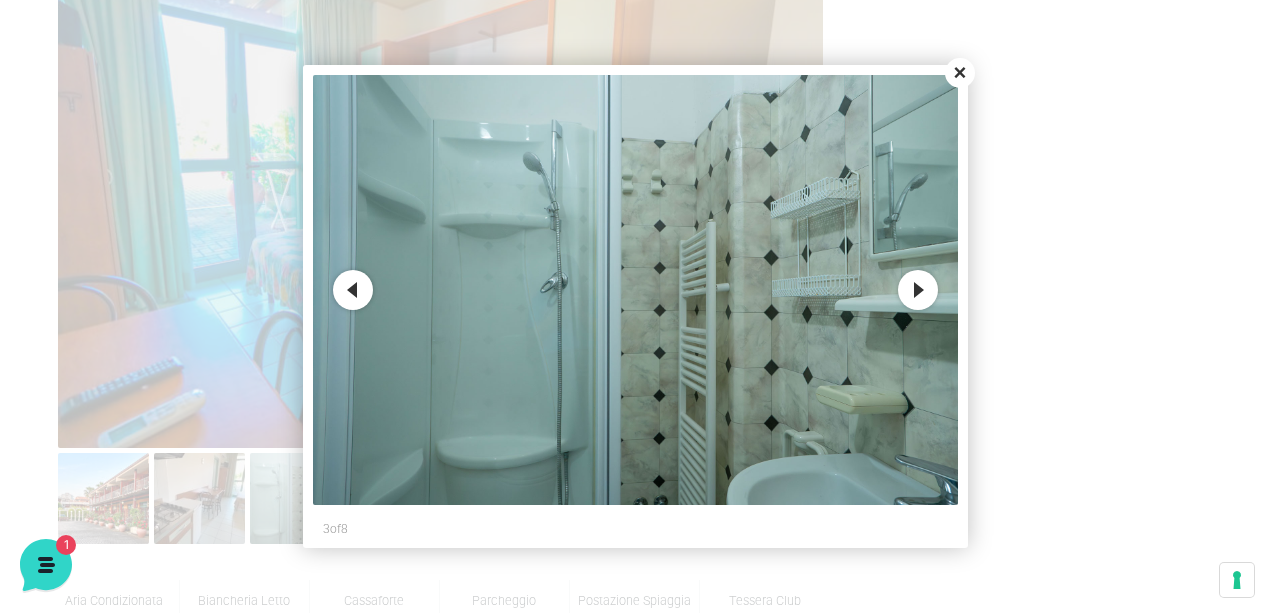 click on "Next" at bounding box center [918, 290] 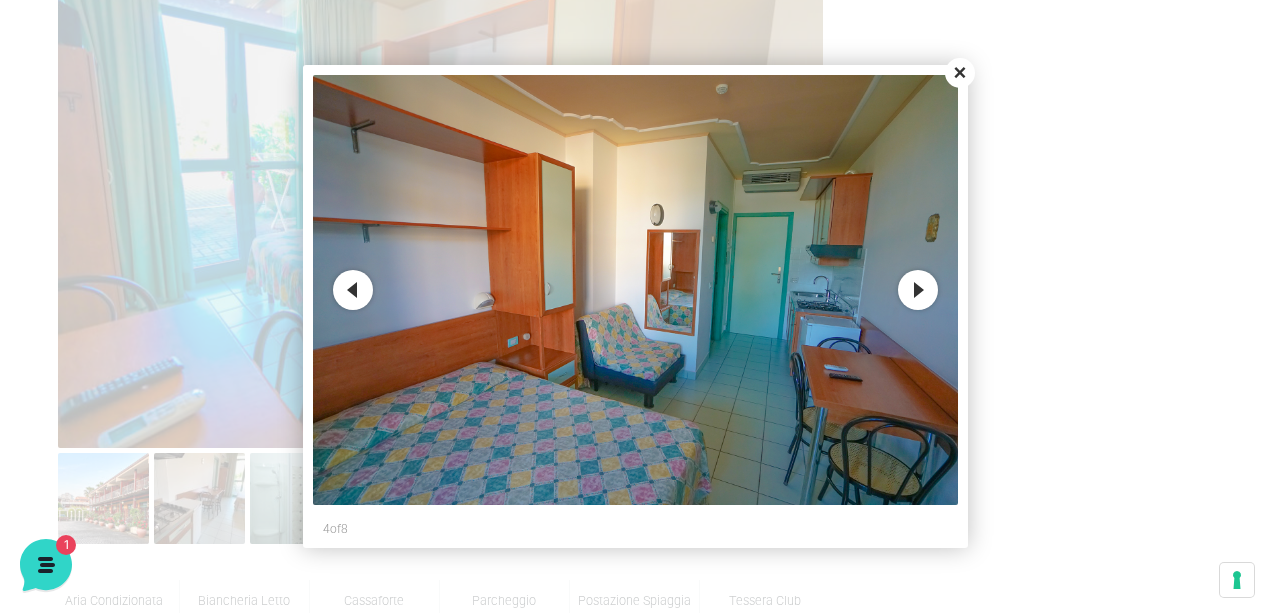 click on "Next" at bounding box center (918, 290) 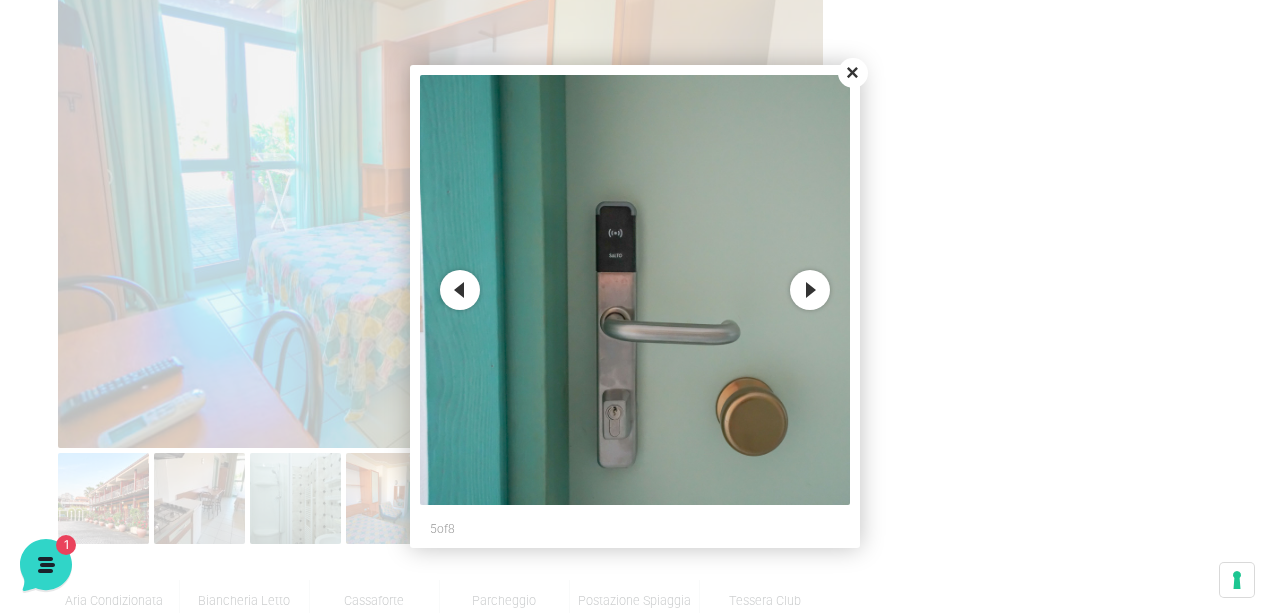 click on "Next" at bounding box center (810, 290) 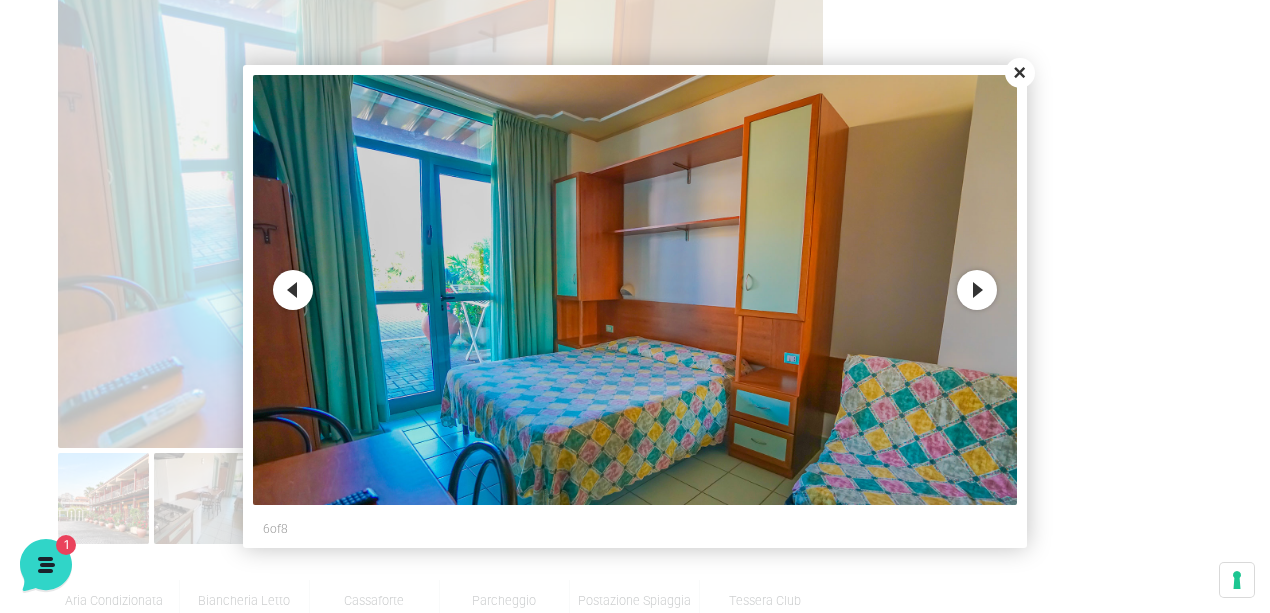 click at bounding box center [635, 290] 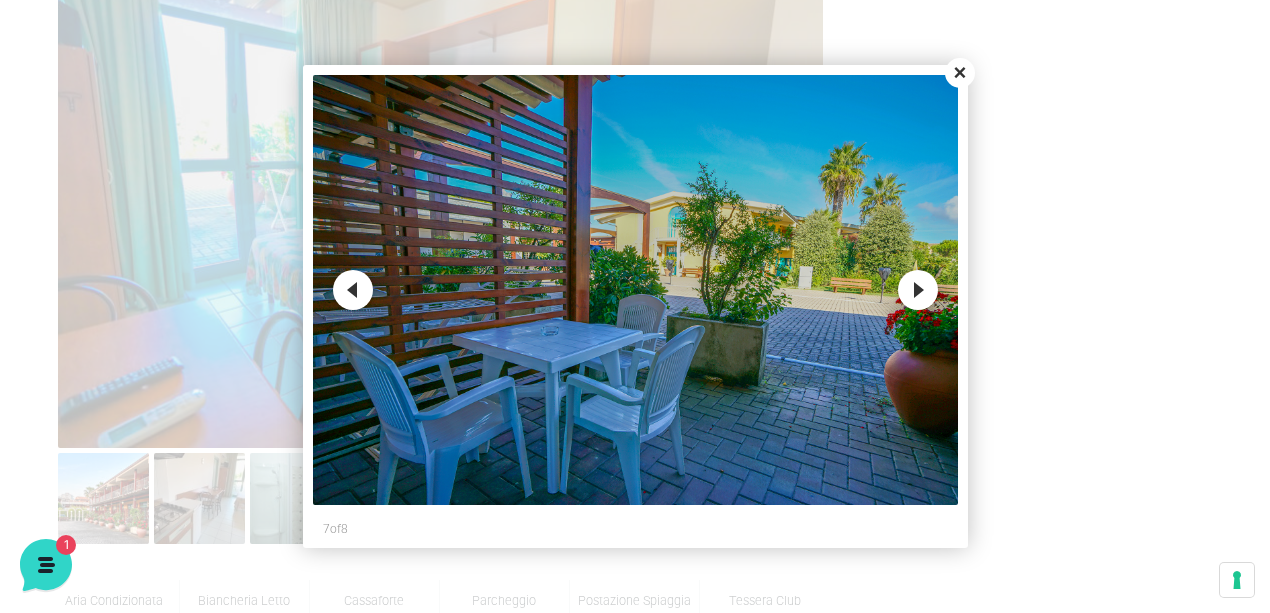 click on "Next" at bounding box center (918, 290) 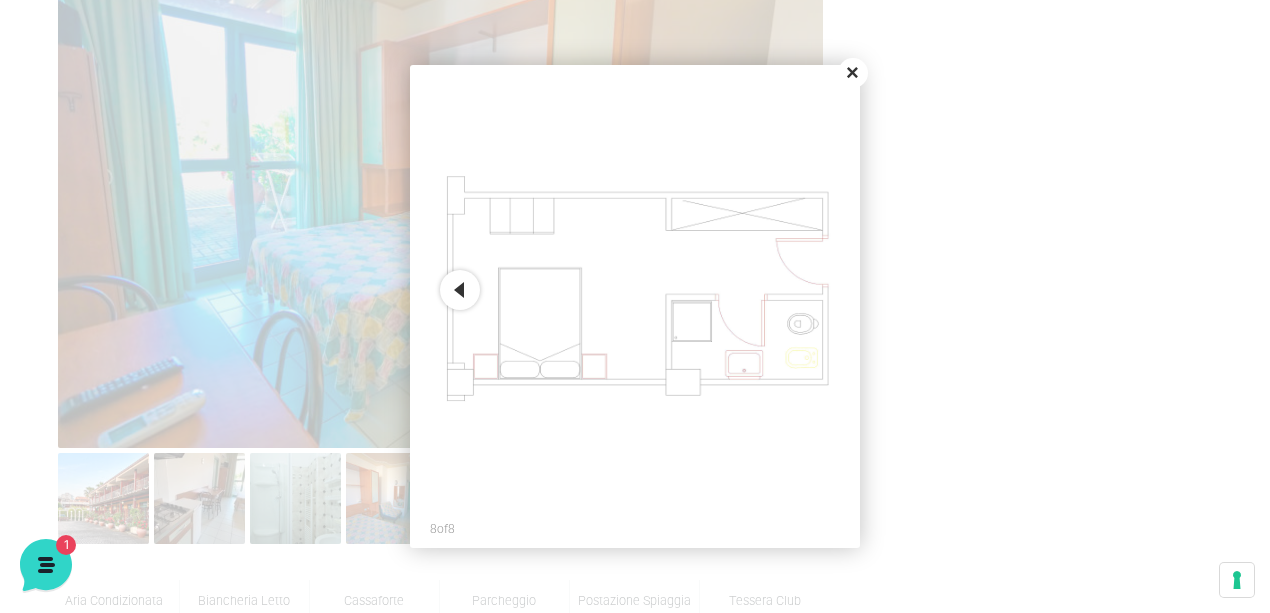 click on "Close" at bounding box center [853, 73] 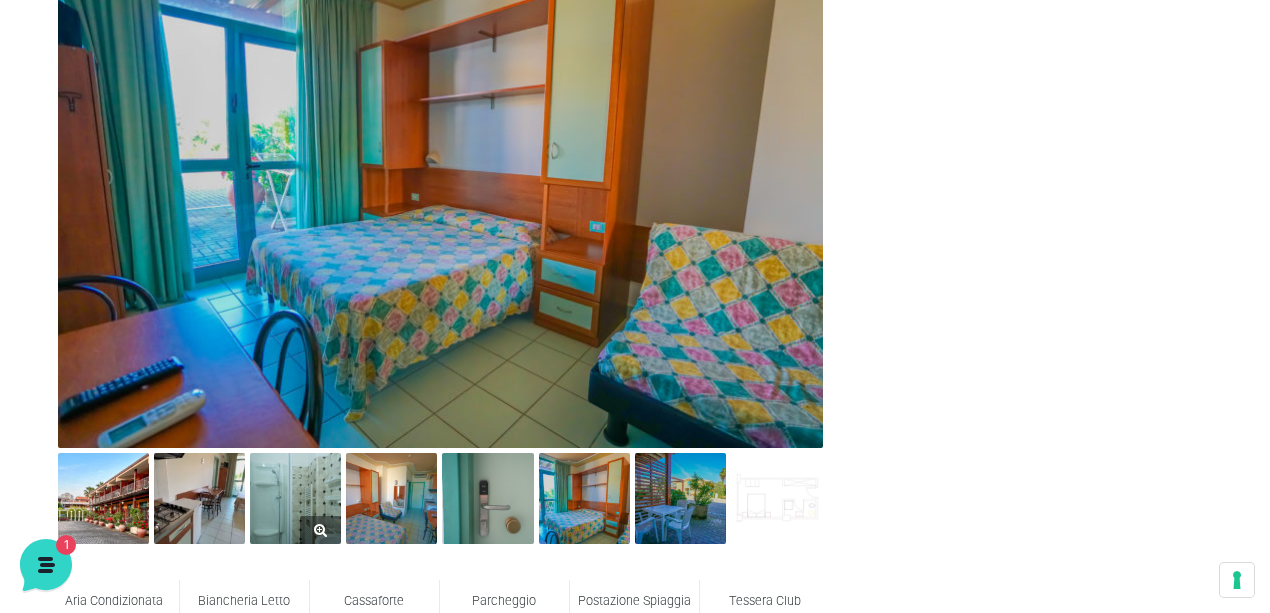 click at bounding box center (295, 498) 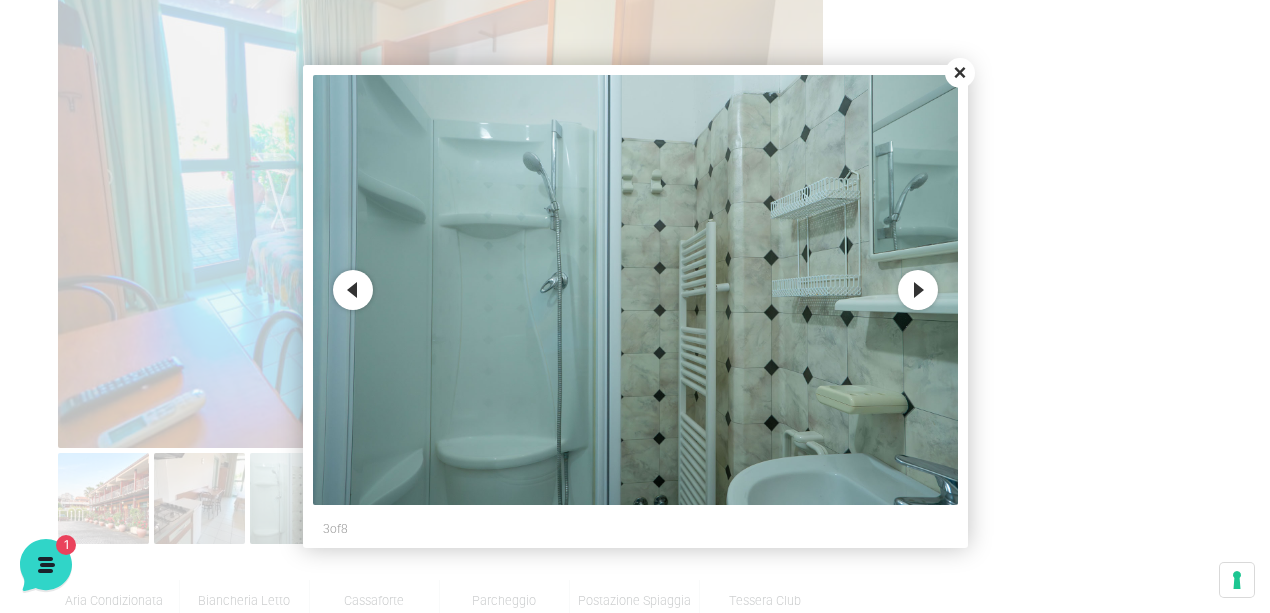 click on "Next" at bounding box center [918, 290] 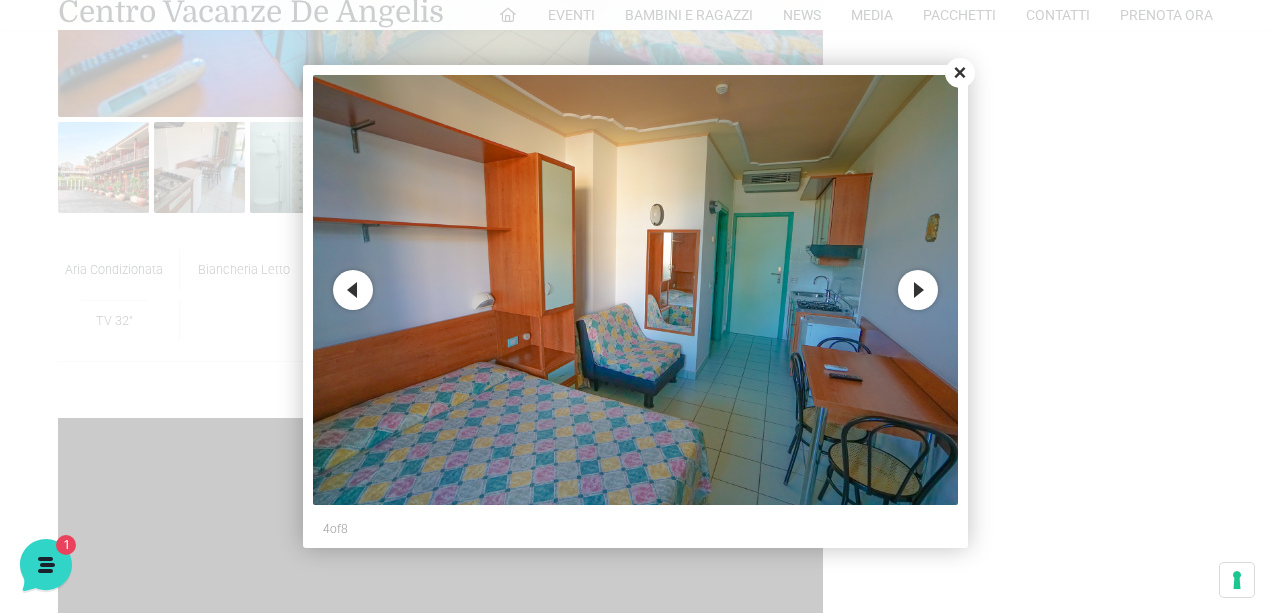 scroll, scrollTop: 1133, scrollLeft: 0, axis: vertical 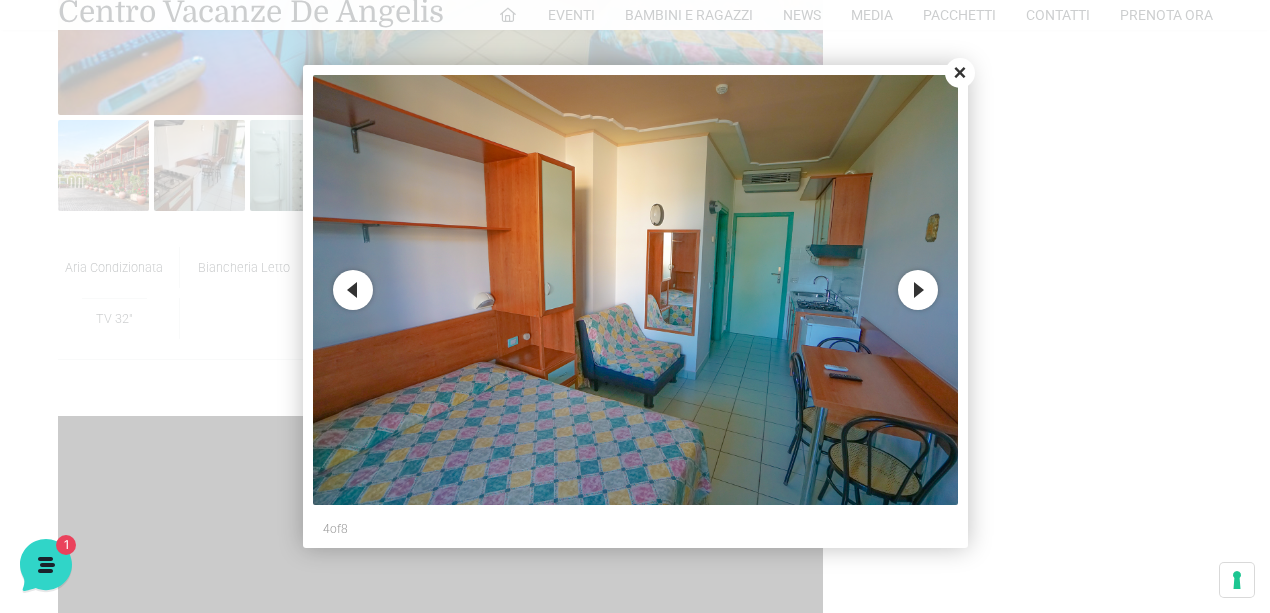 click on "Close" at bounding box center [960, 73] 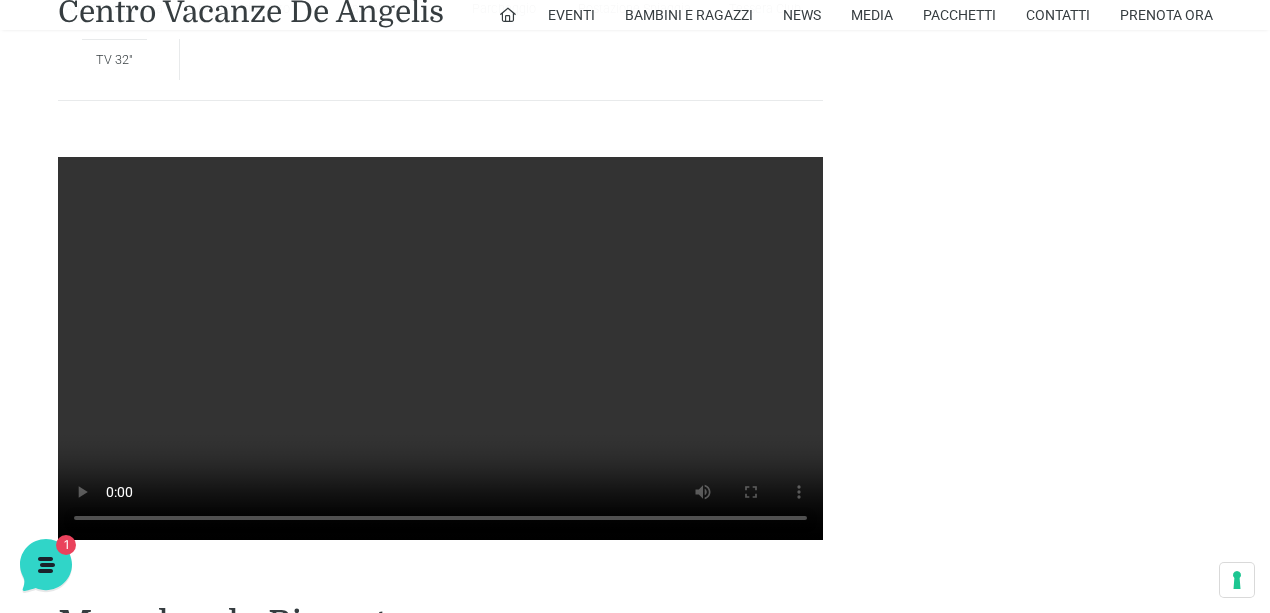 scroll, scrollTop: 1400, scrollLeft: 0, axis: vertical 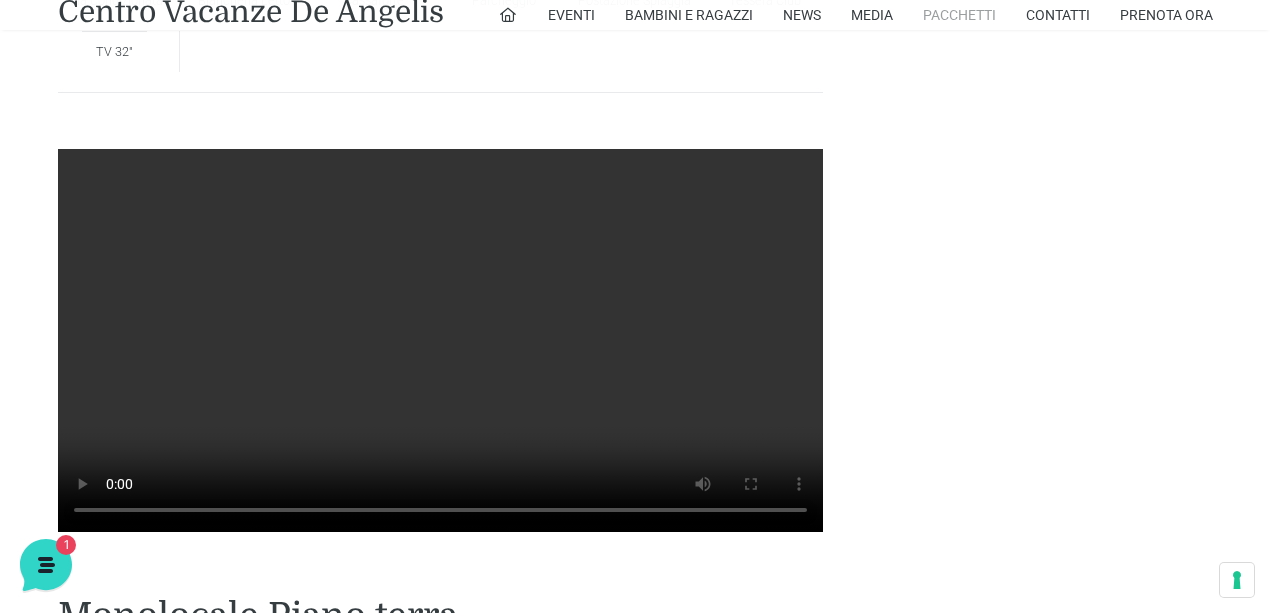 click on "Pacchetti" at bounding box center (959, 15) 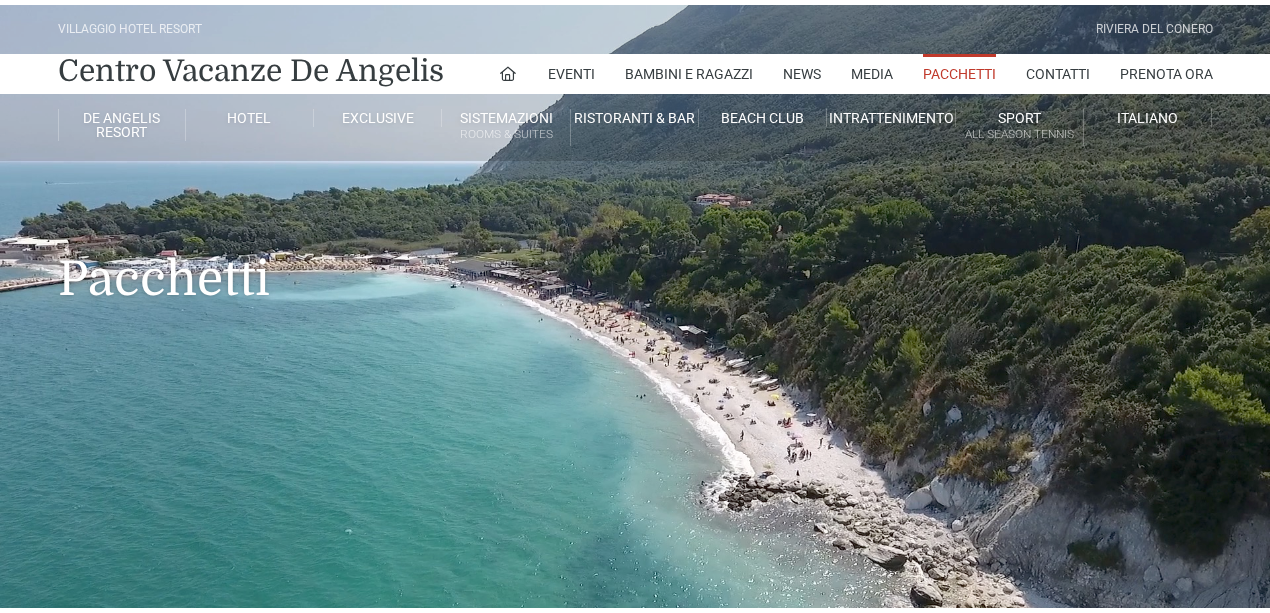 scroll, scrollTop: 0, scrollLeft: 0, axis: both 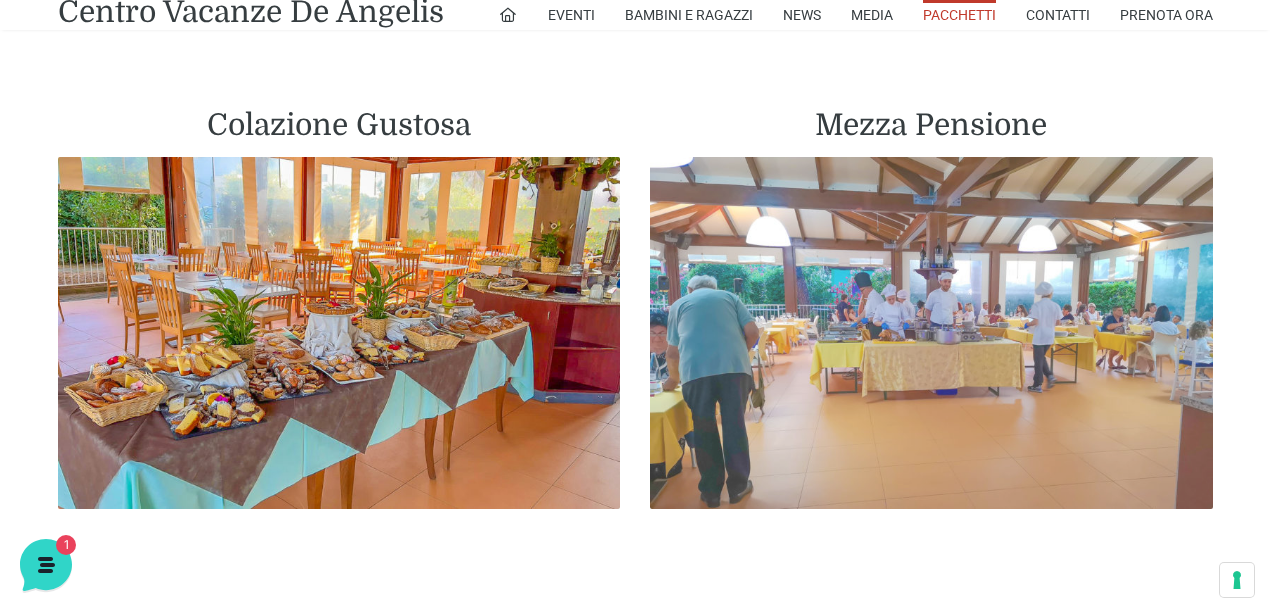 click at bounding box center (931, 333) 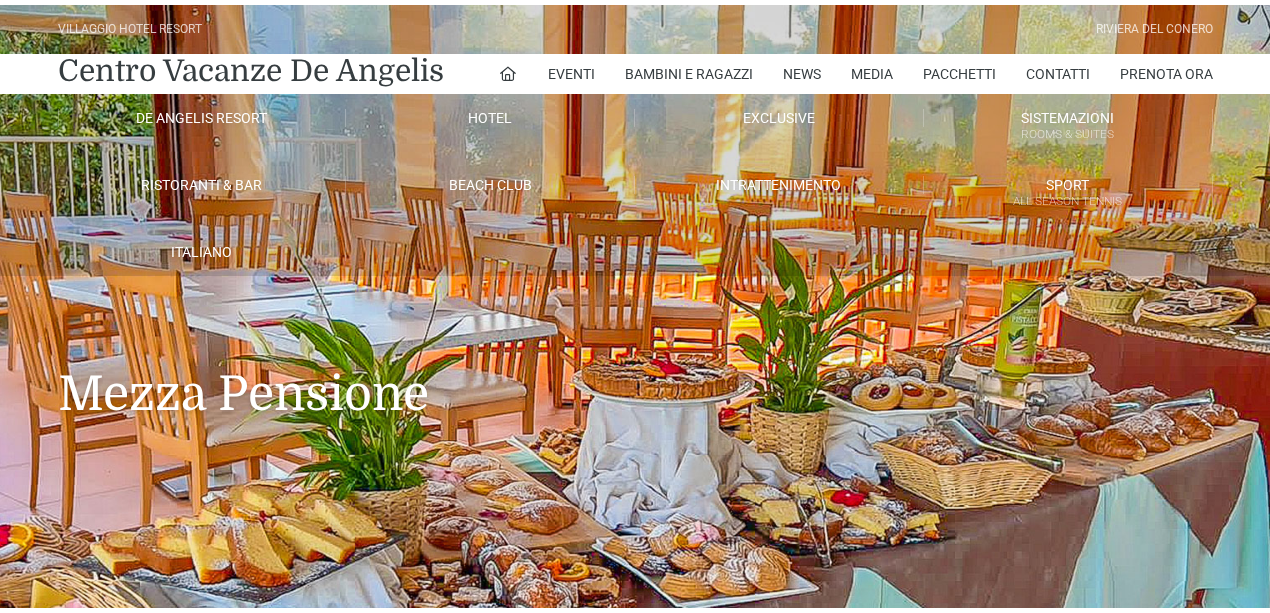 scroll, scrollTop: 0, scrollLeft: 0, axis: both 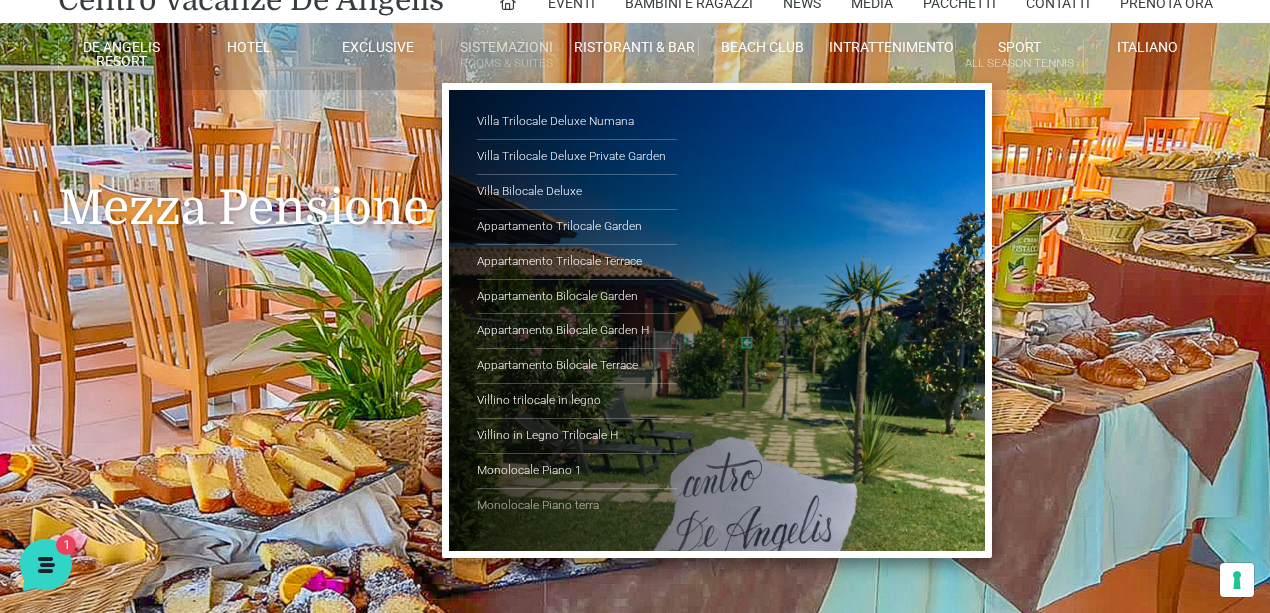 click on "Monolocale Piano terra" at bounding box center [577, 506] 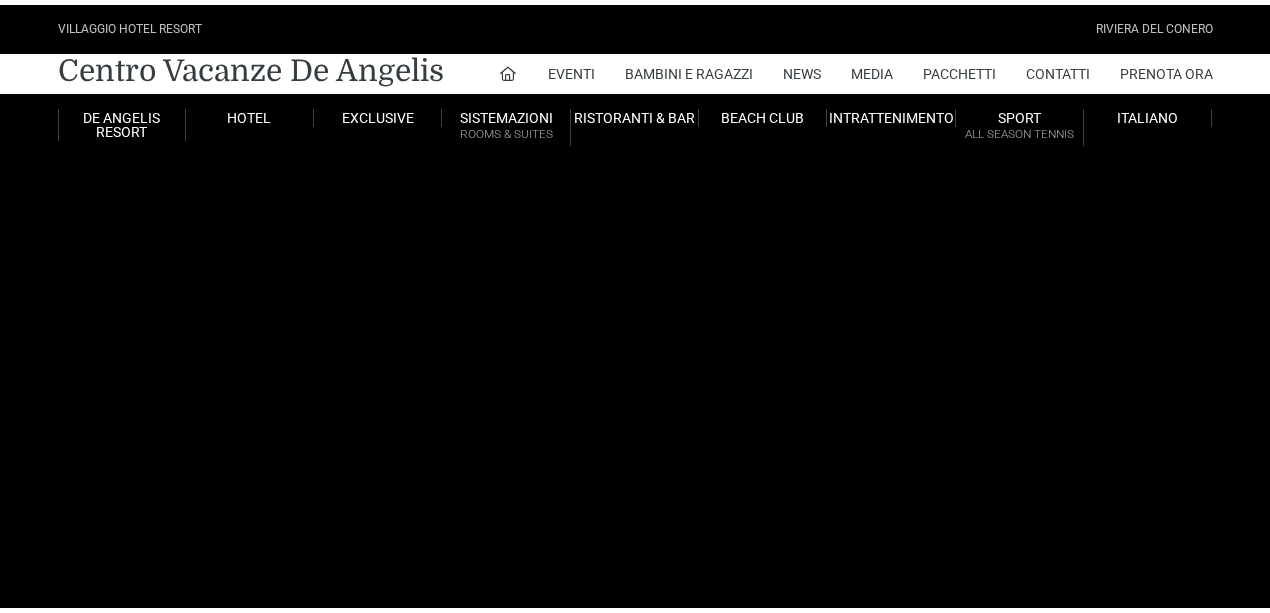 scroll, scrollTop: 0, scrollLeft: 0, axis: both 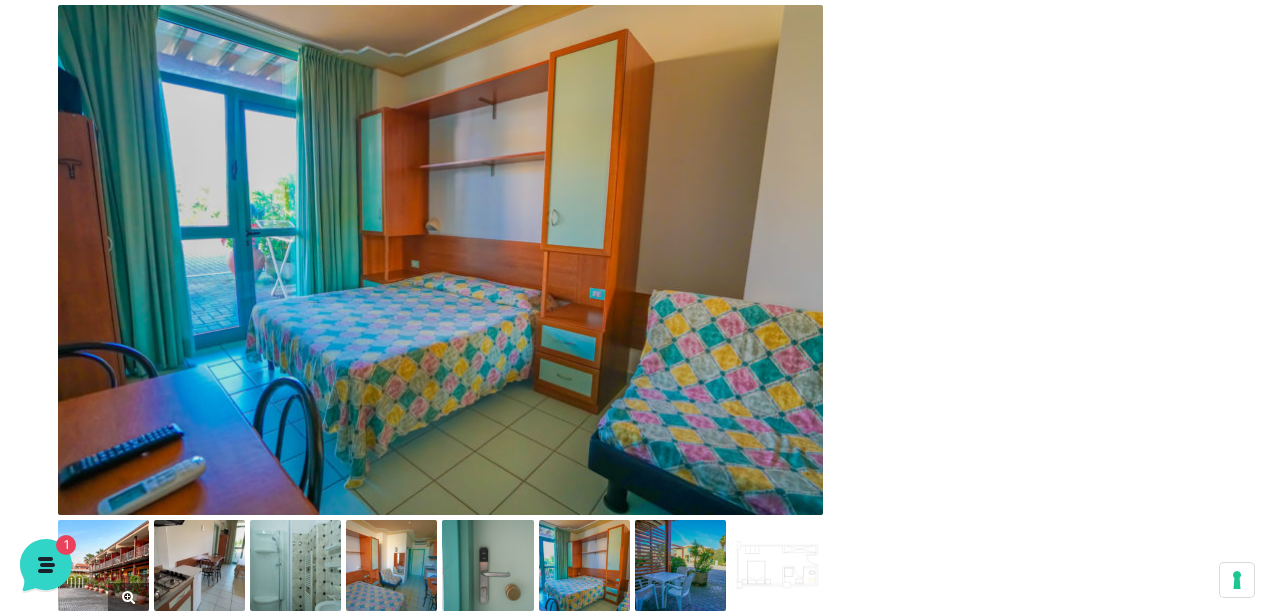 click at bounding box center (103, 565) 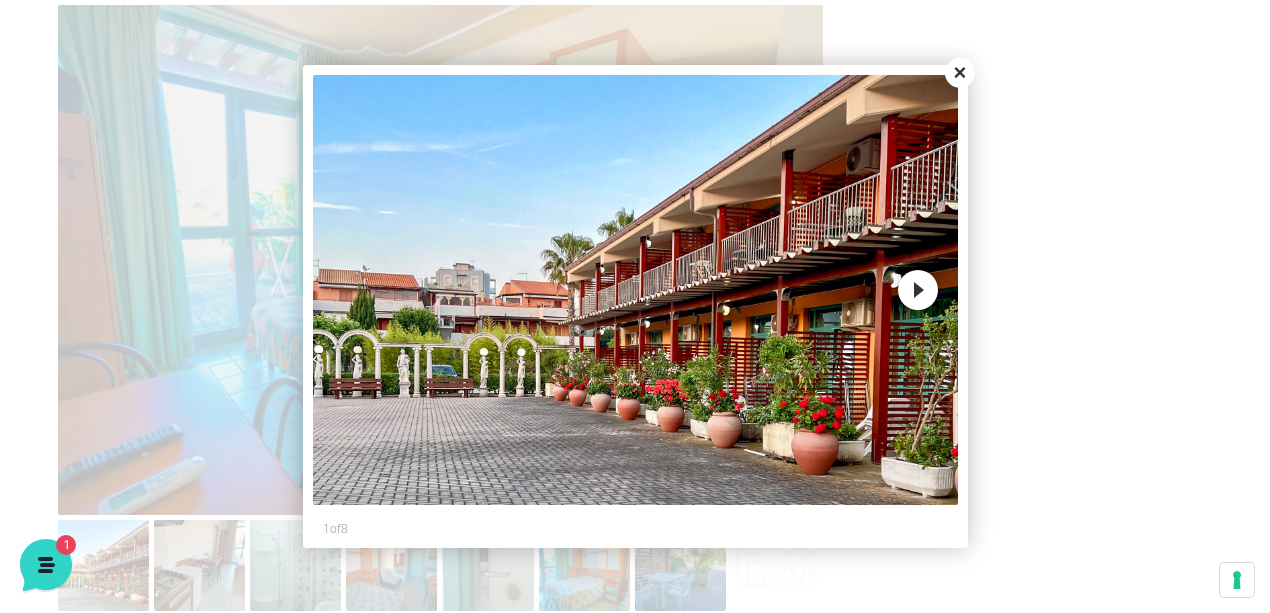 click on "Next" at bounding box center [918, 290] 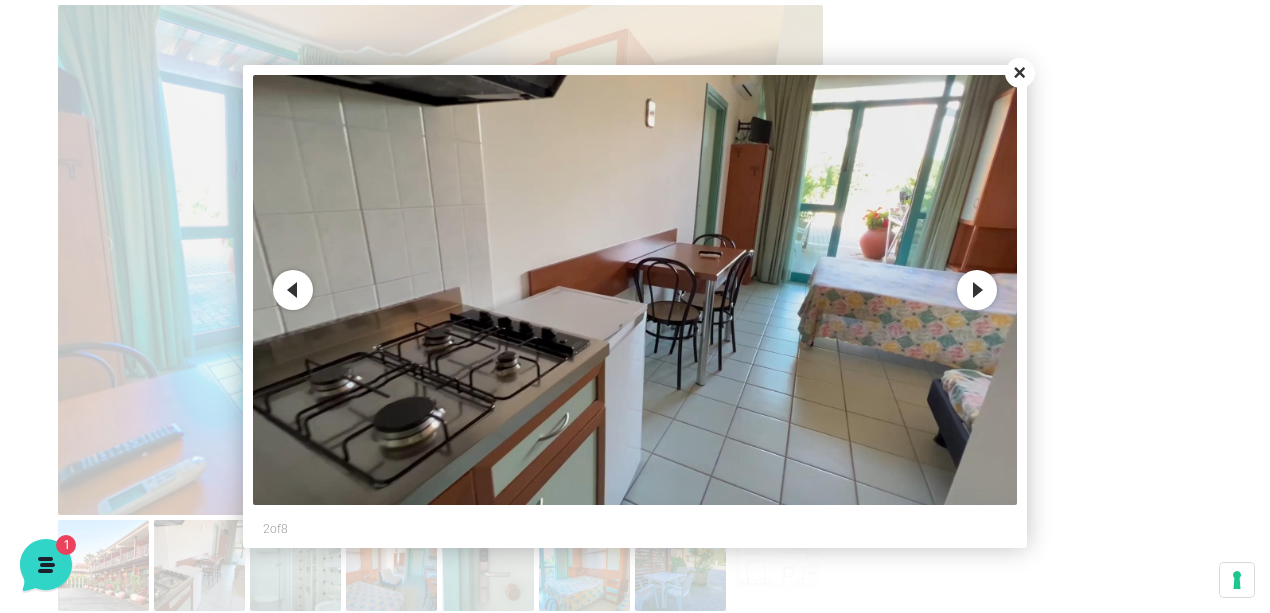 click on "Next" at bounding box center (977, 290) 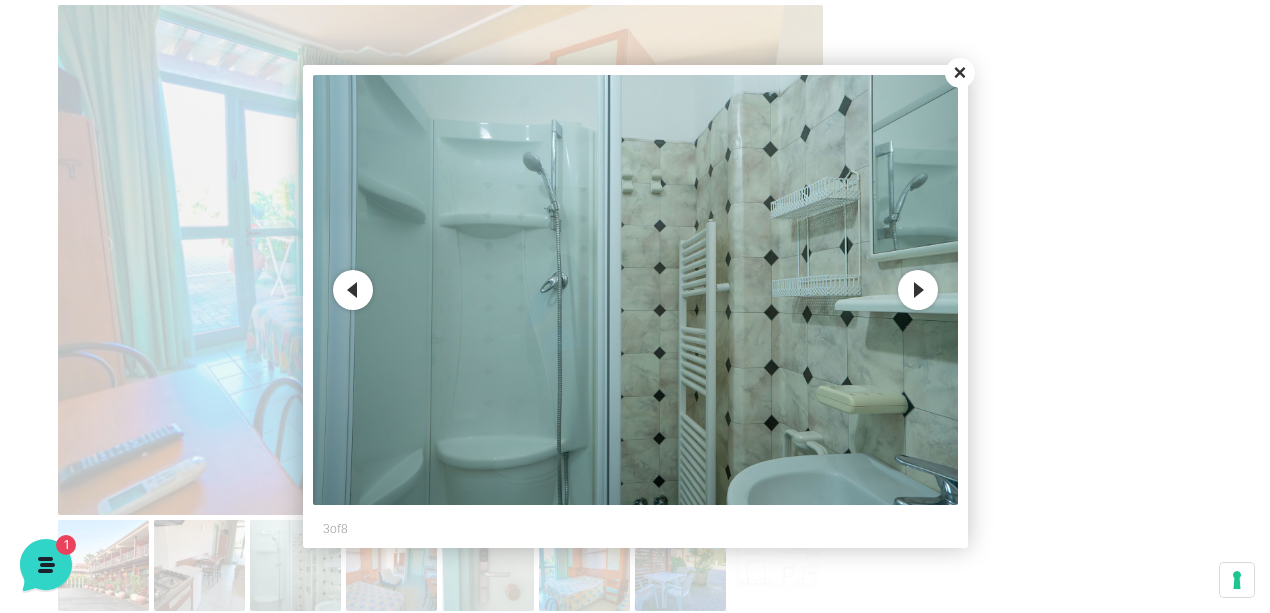click on "Close Previous Next 3  of  8" at bounding box center [635, 306] 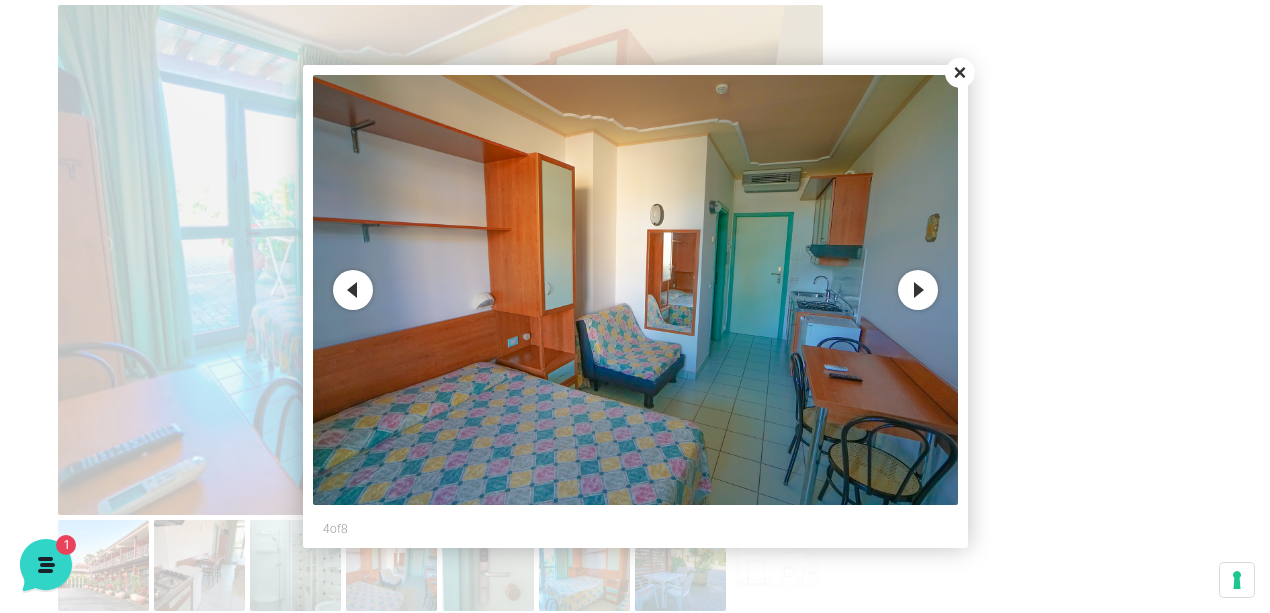 click on "Next" at bounding box center [918, 290] 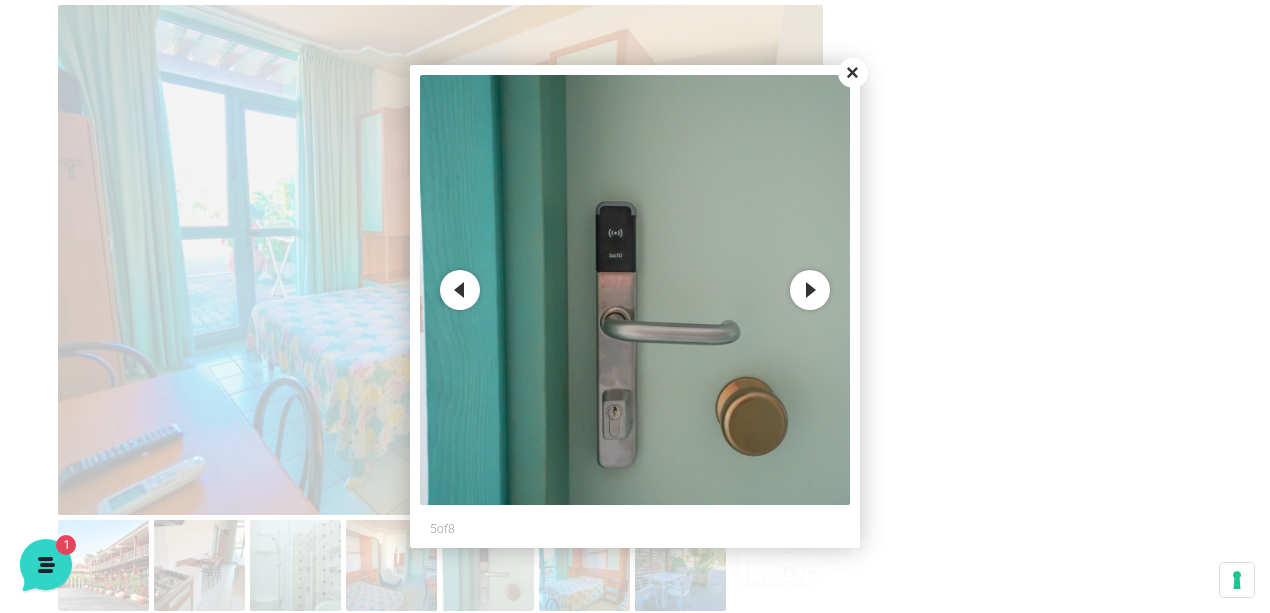 click on "Next" at bounding box center (810, 290) 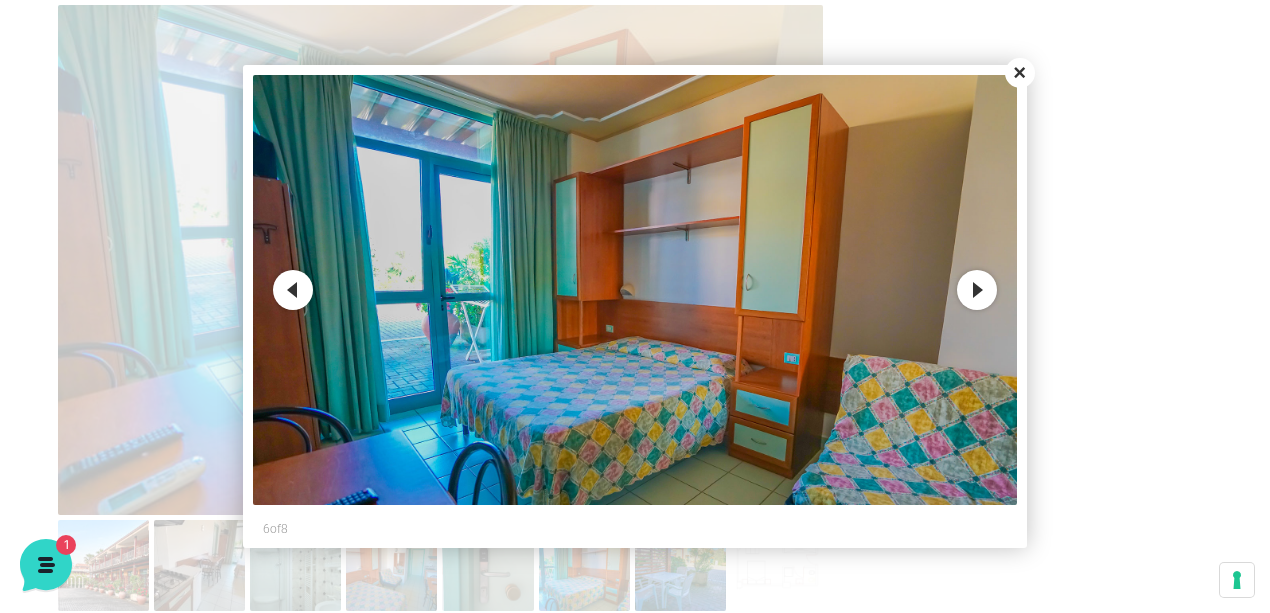 click on "Next" at bounding box center (977, 290) 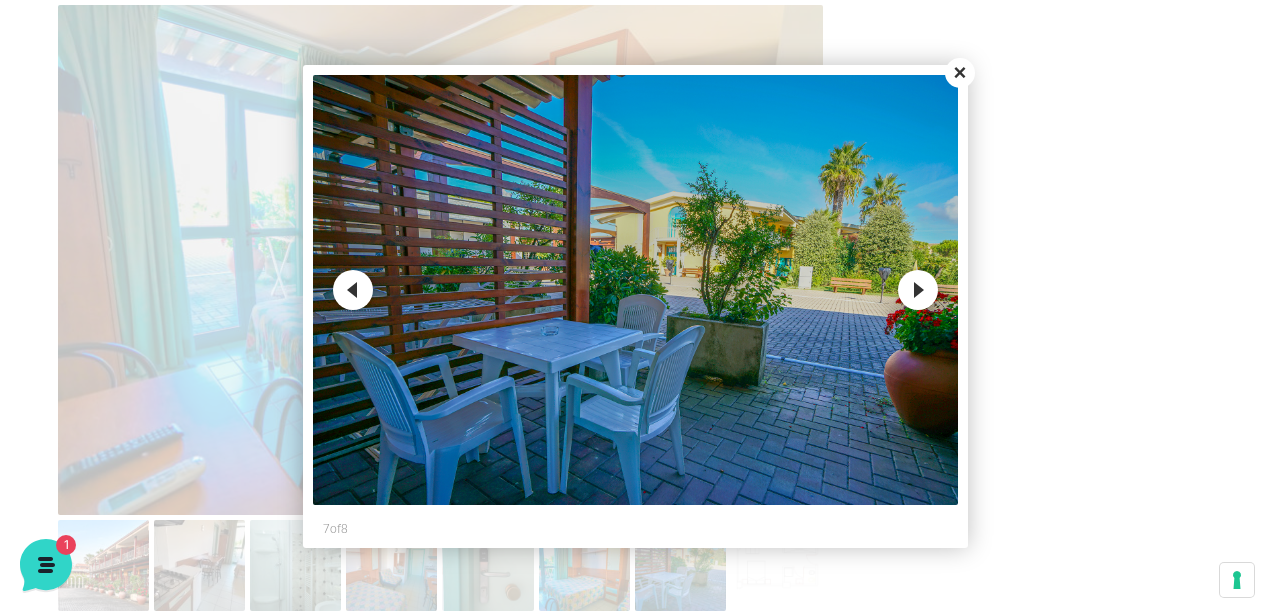 click at bounding box center (635, 306) 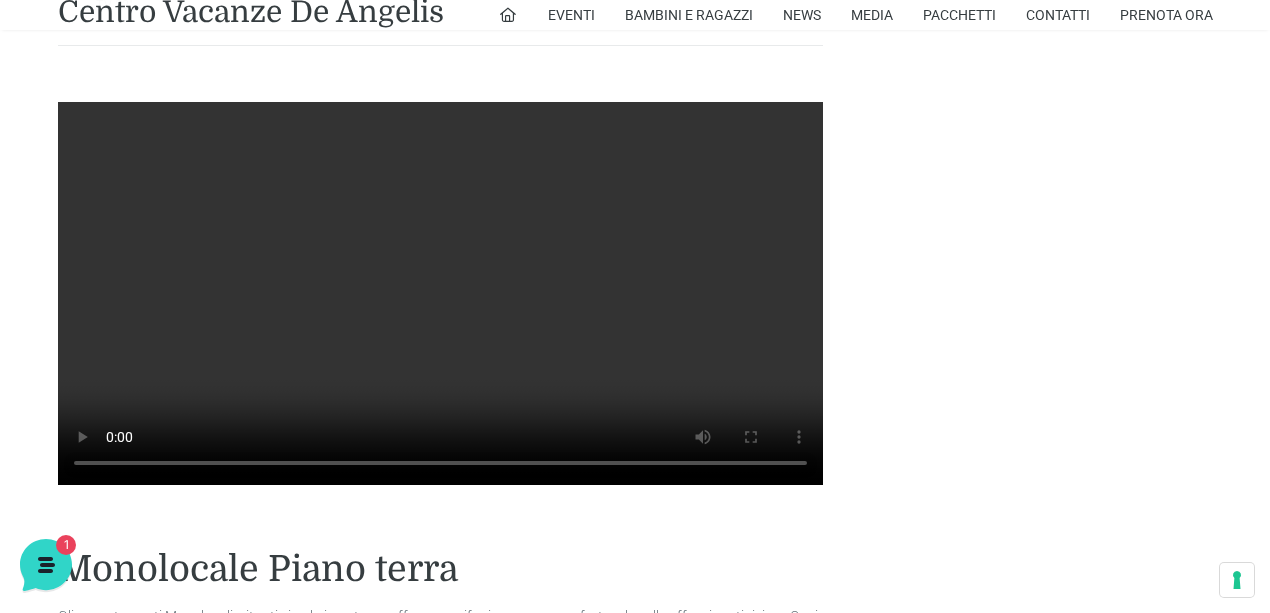 scroll, scrollTop: 1466, scrollLeft: 0, axis: vertical 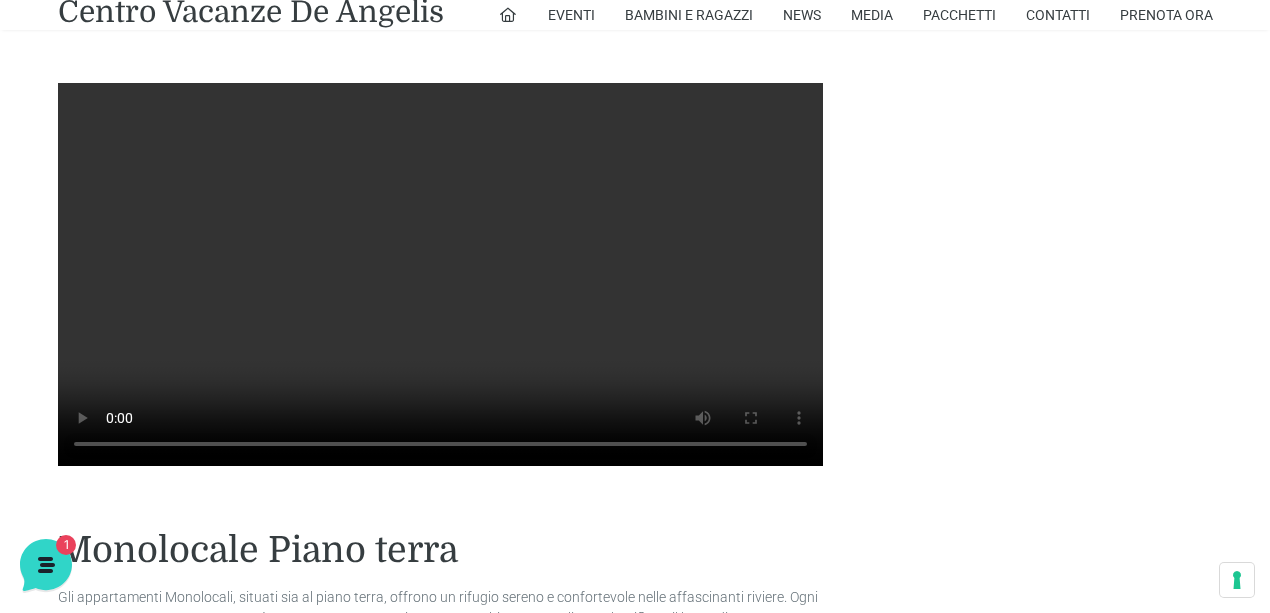 type 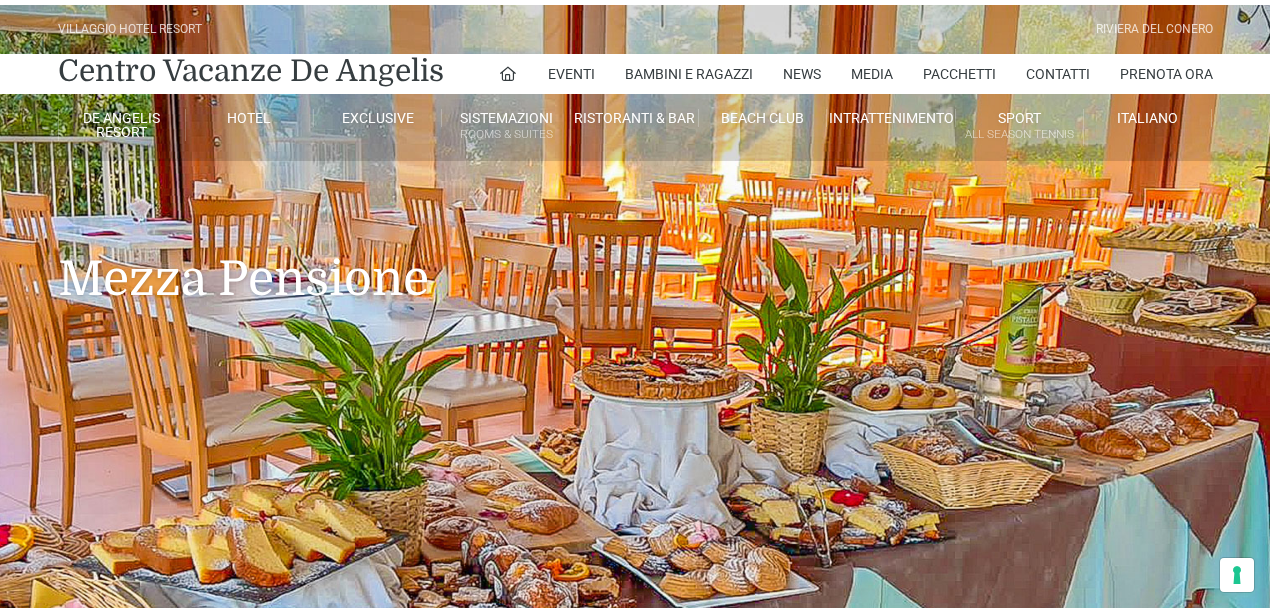 scroll, scrollTop: 0, scrollLeft: 0, axis: both 